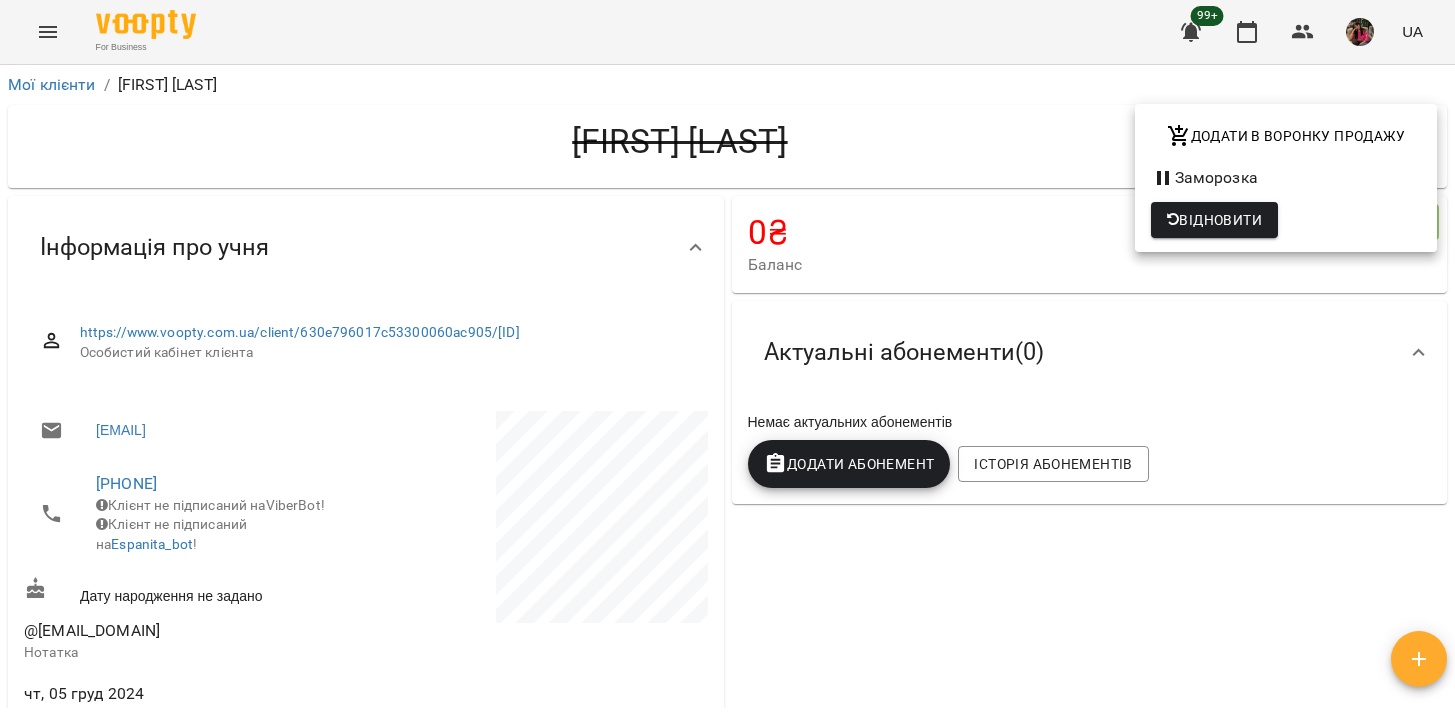 scroll, scrollTop: 0, scrollLeft: 0, axis: both 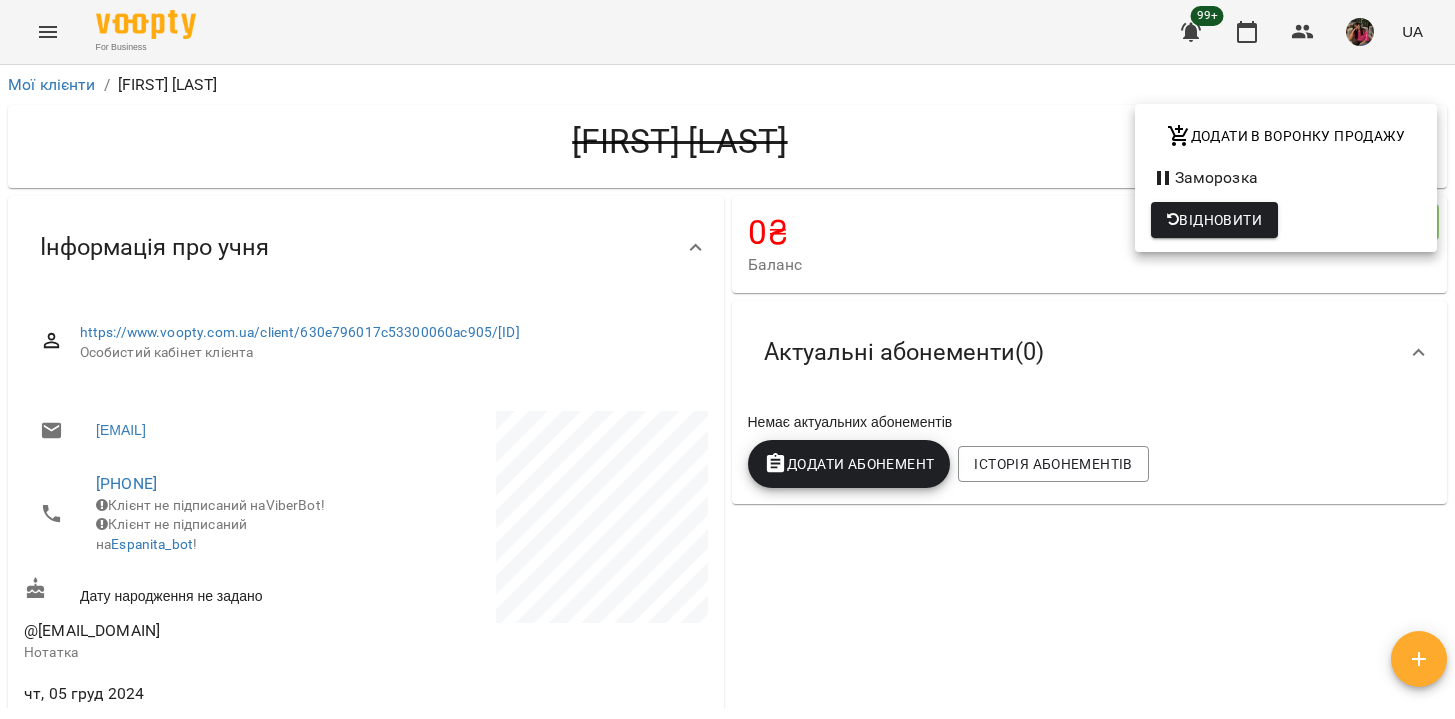click at bounding box center [727, 359] 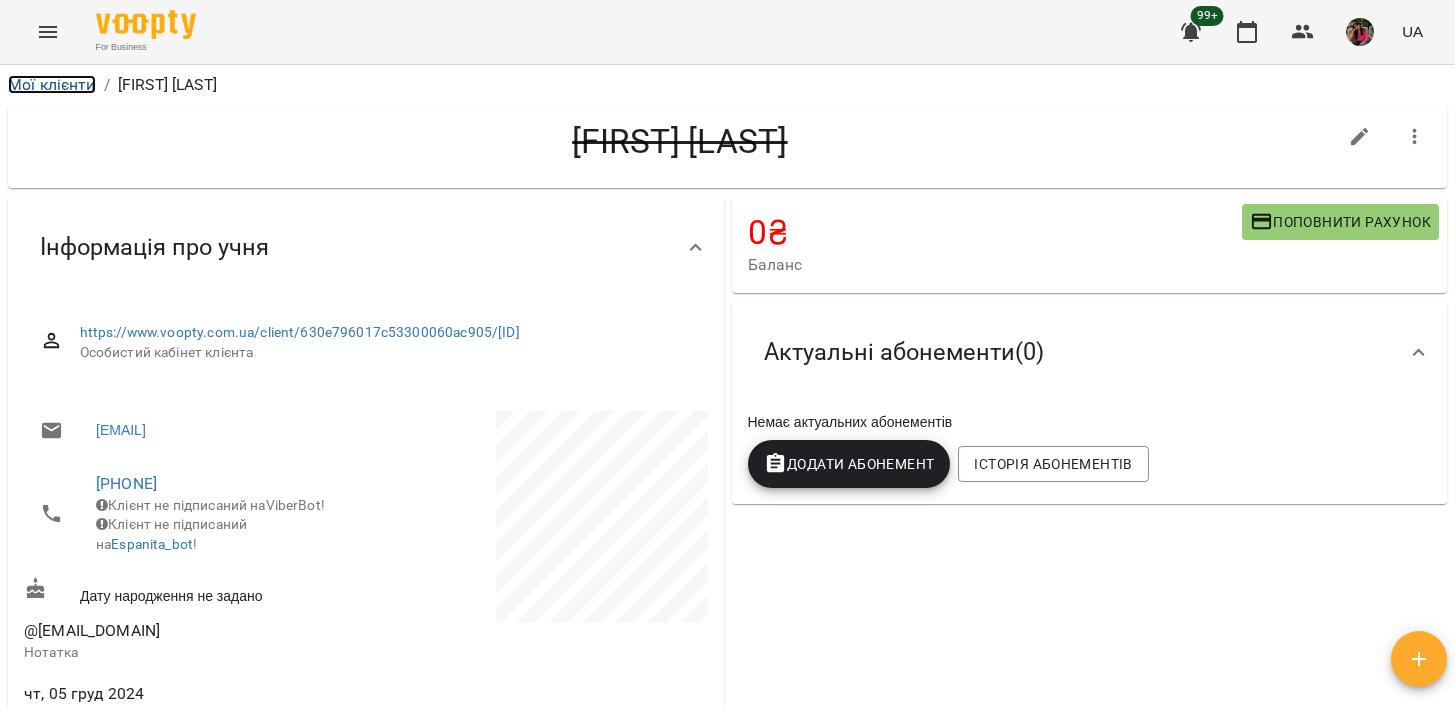 click on "Мої клієнти" at bounding box center [52, 84] 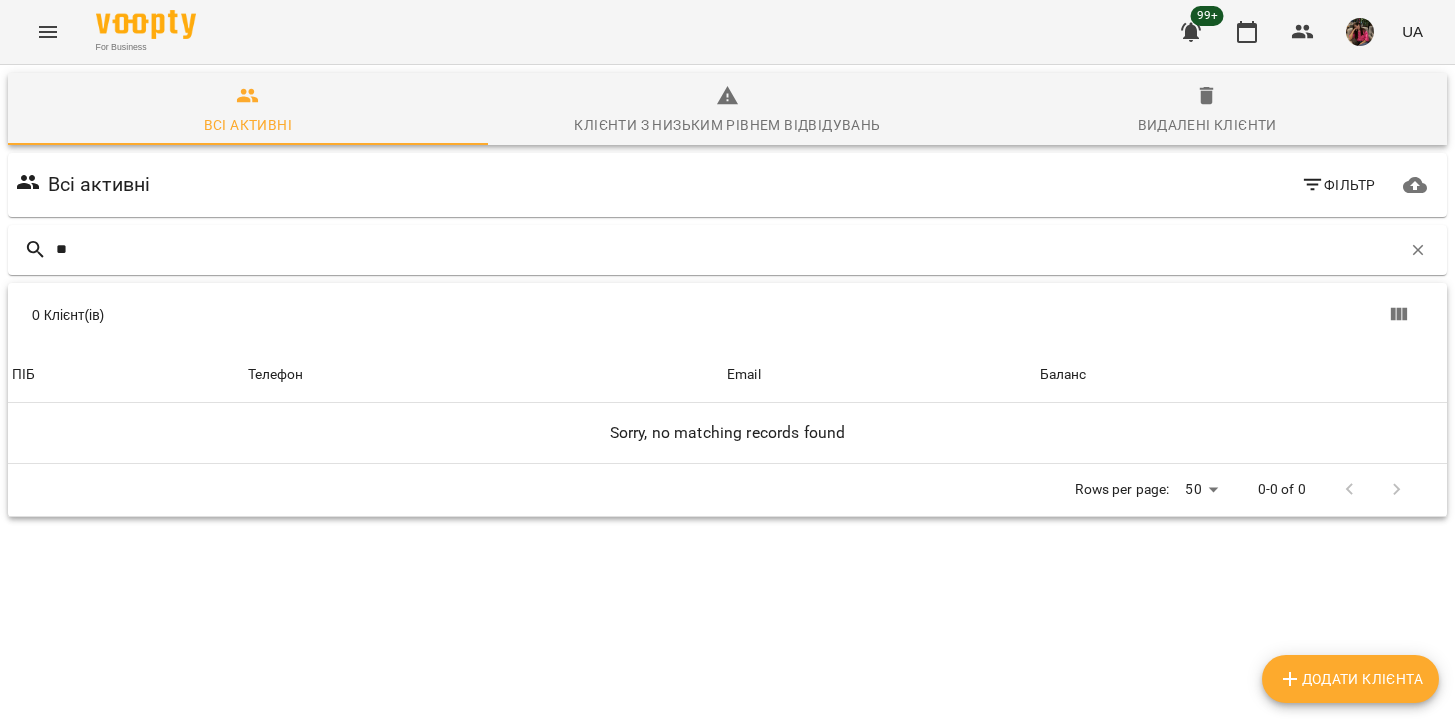 type on "*" 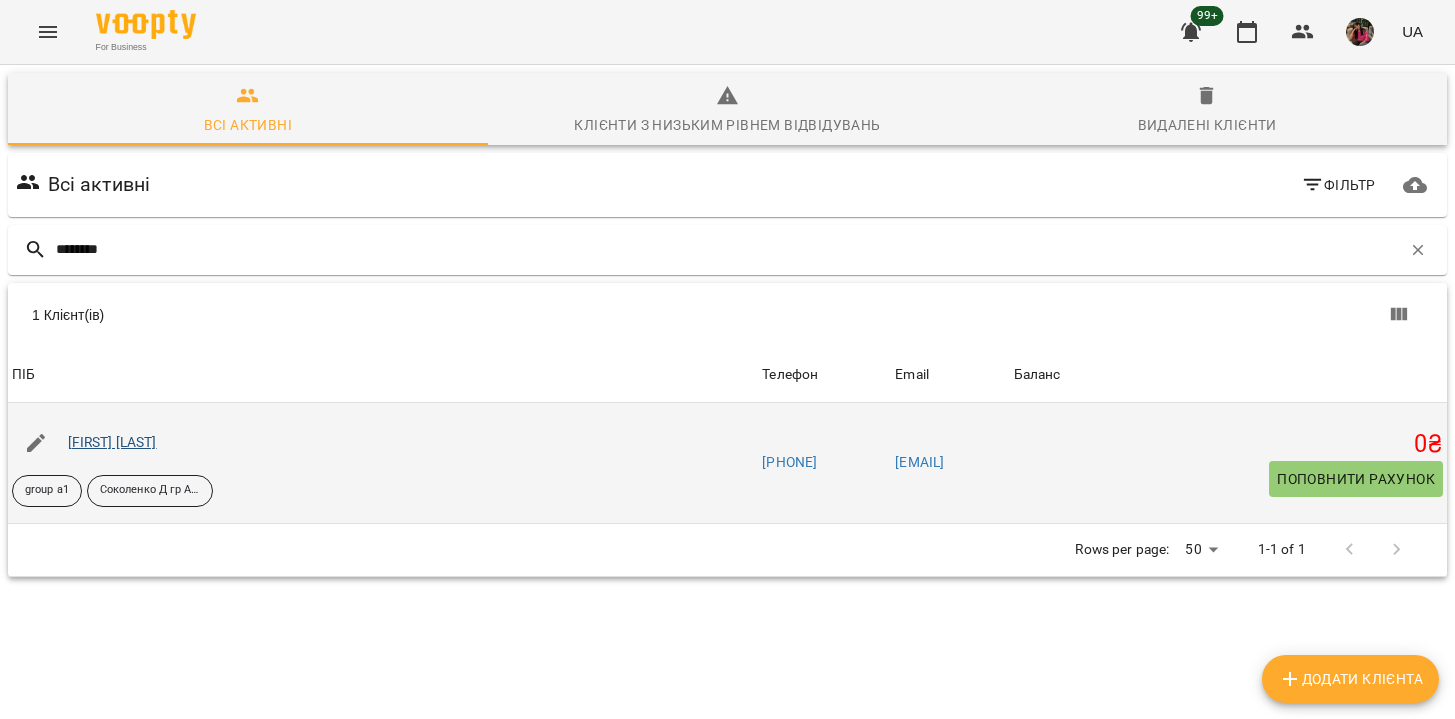 type on "********" 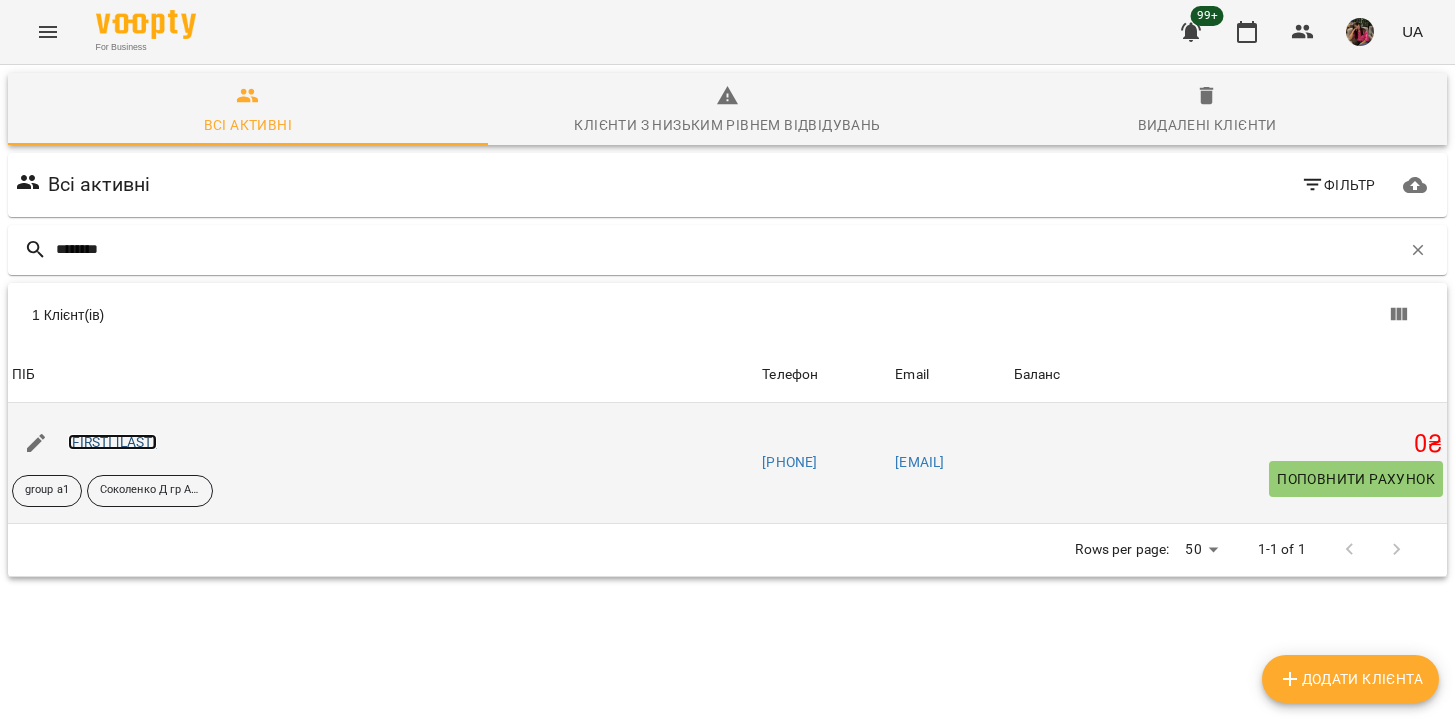 click on "[FIRST] [LAST]" at bounding box center [112, 442] 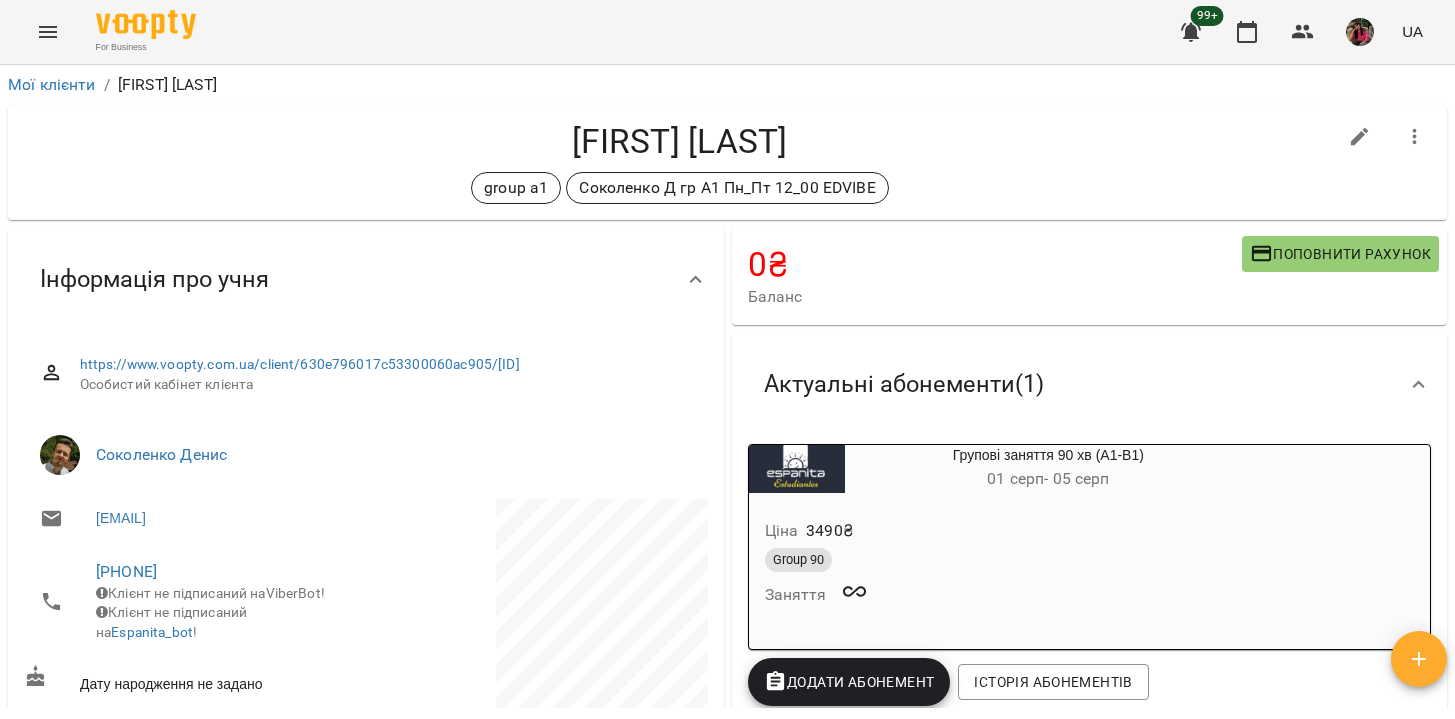 click 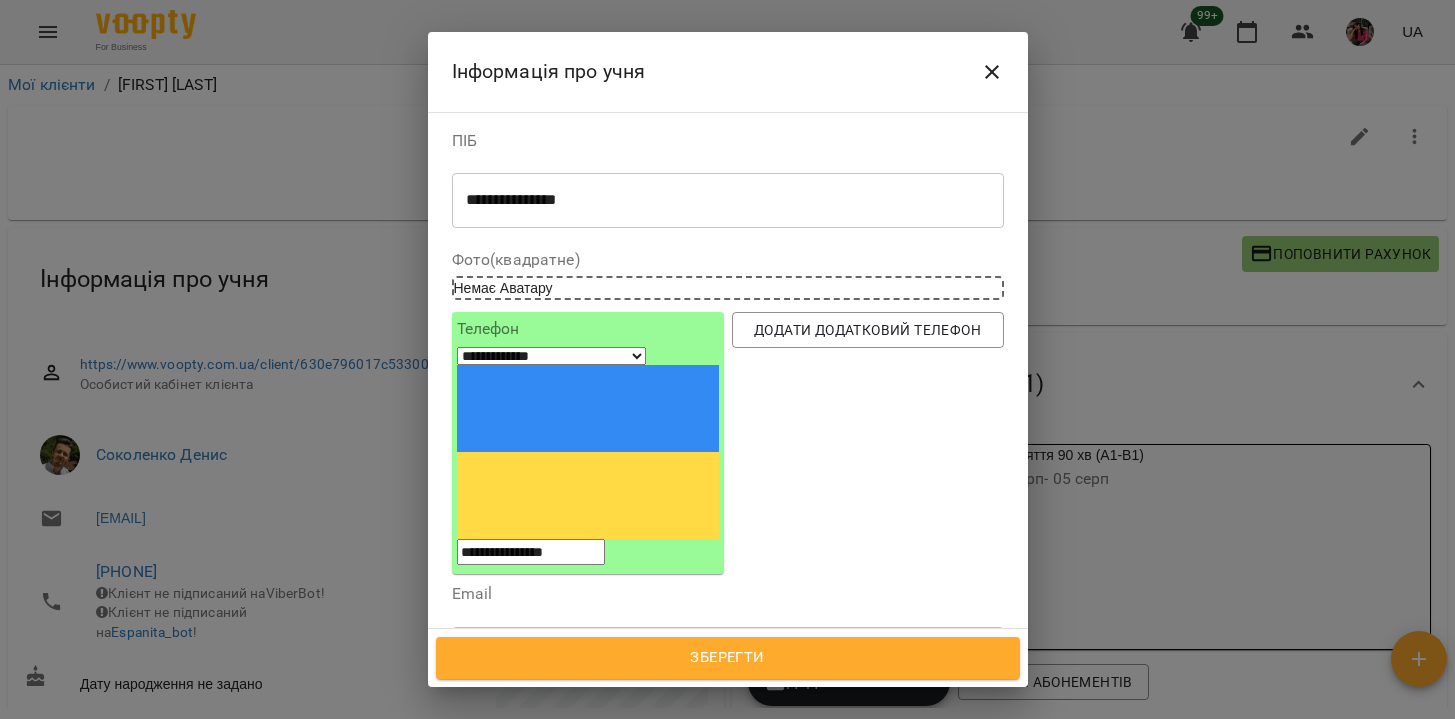click 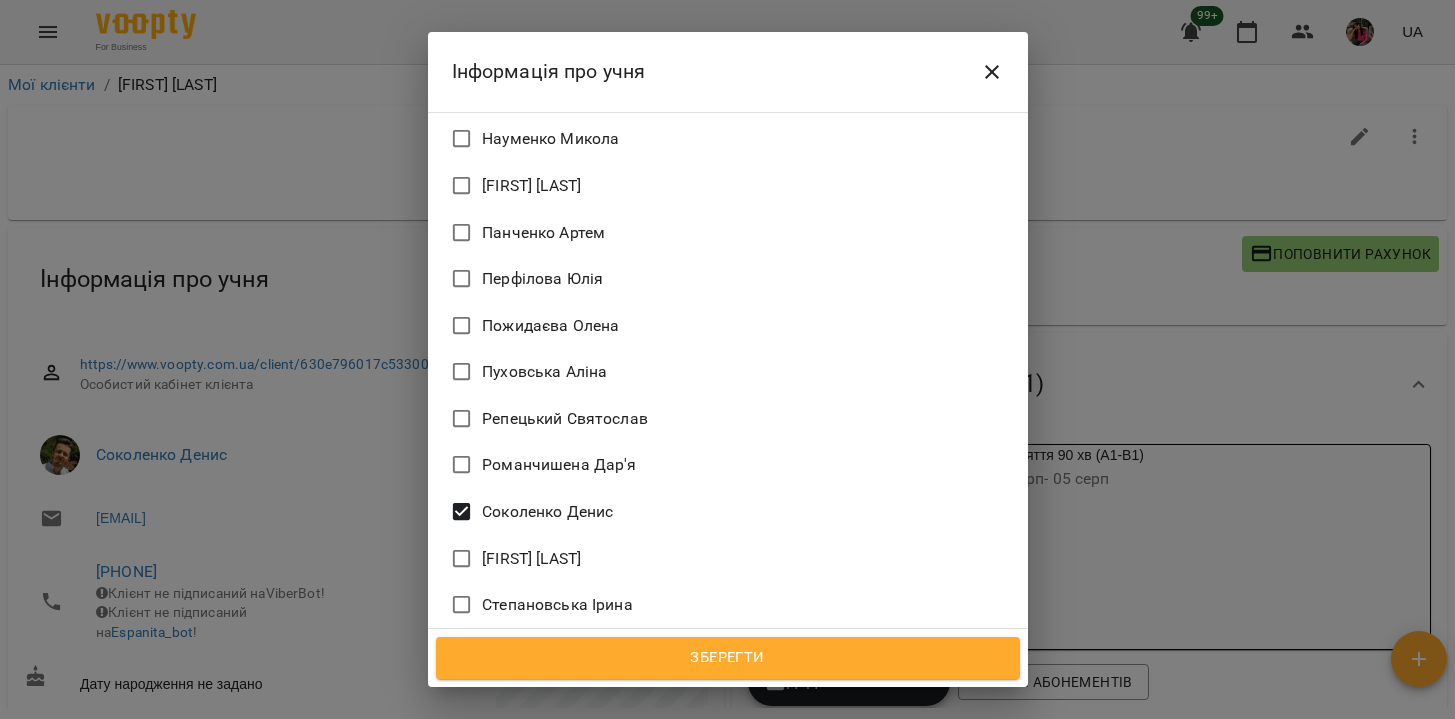 scroll, scrollTop: 2077, scrollLeft: 0, axis: vertical 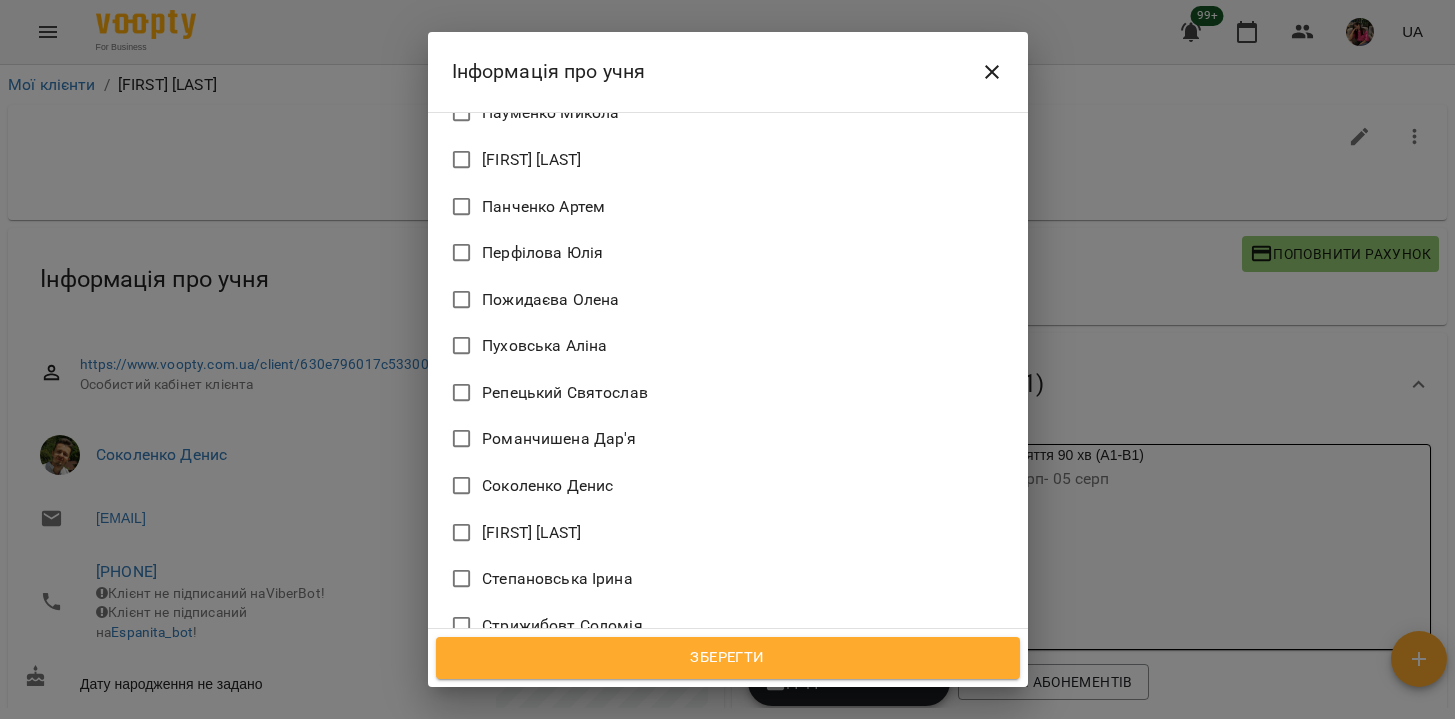 click on "Зберегти" at bounding box center (728, 658) 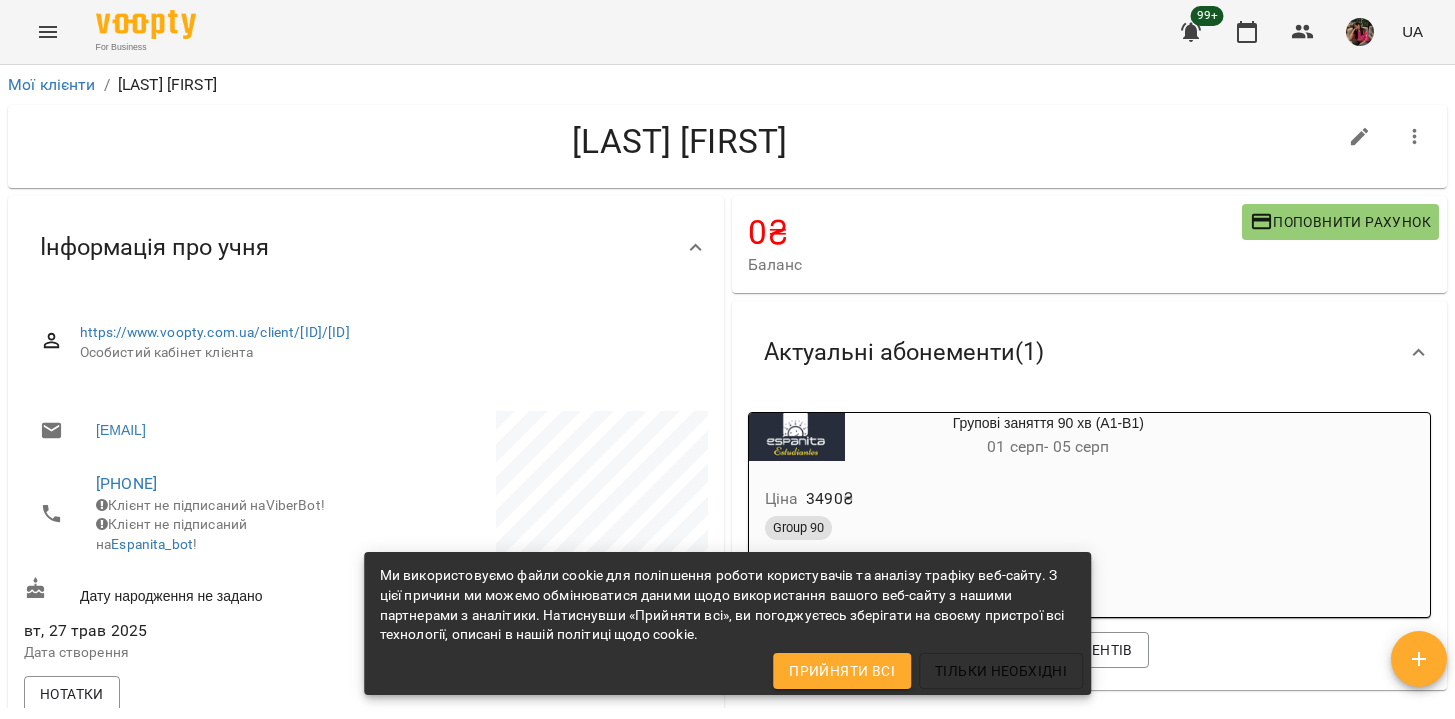 scroll, scrollTop: 0, scrollLeft: 0, axis: both 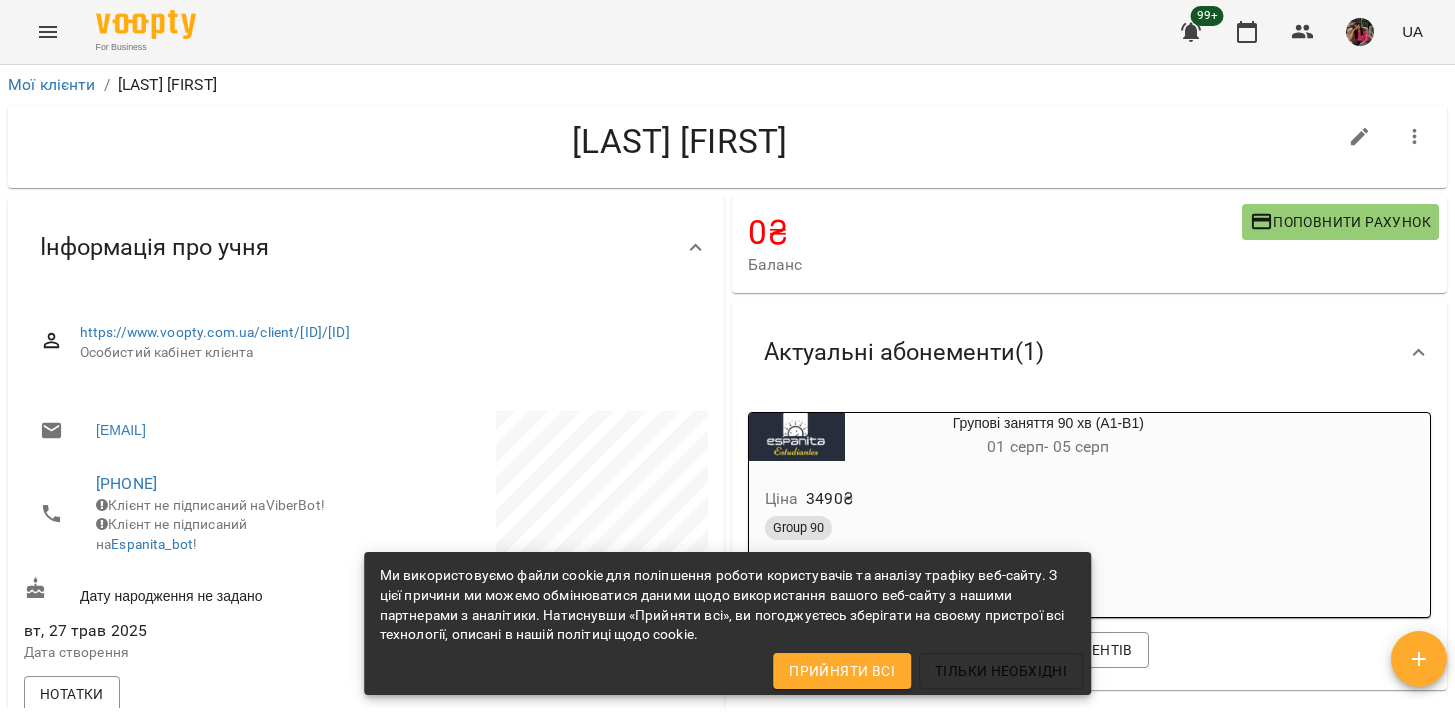 click on "0 ₴ Баланс Поповнити рахунок" at bounding box center (1090, 244) 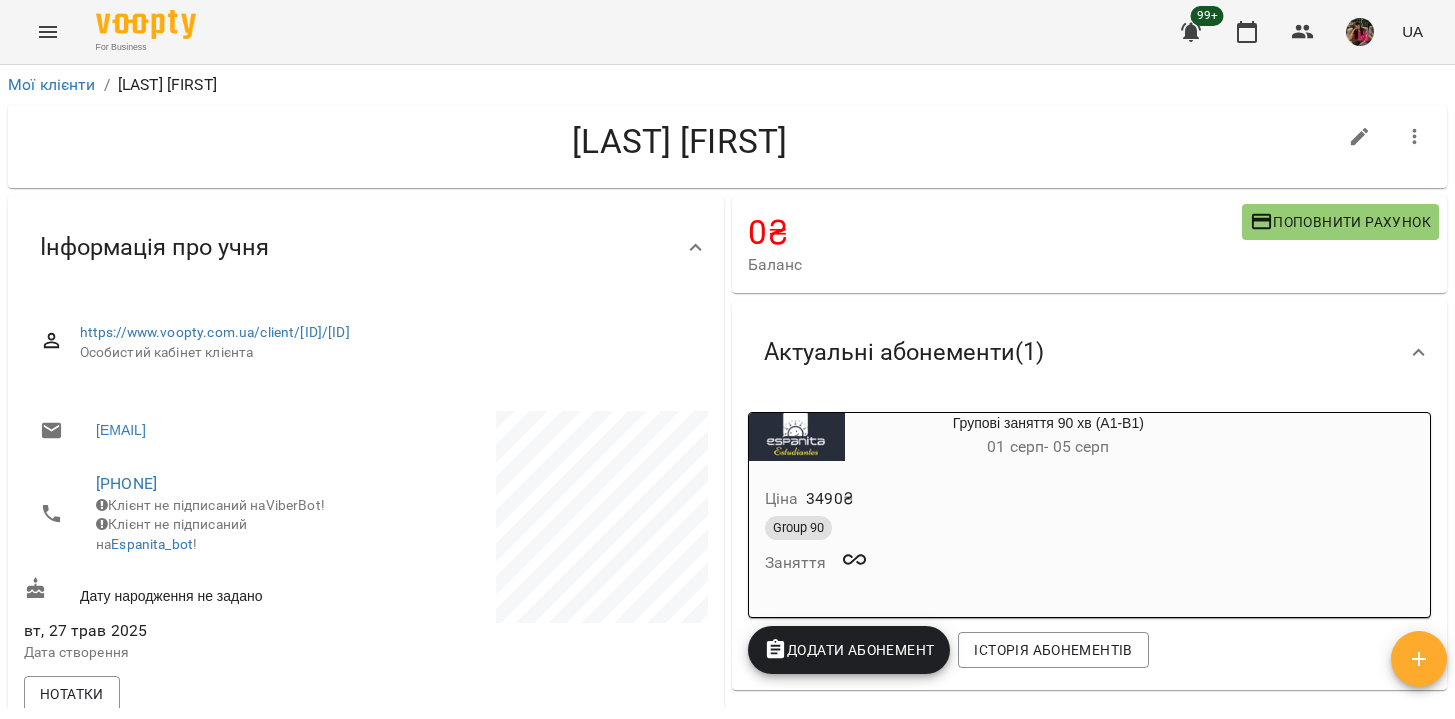 click 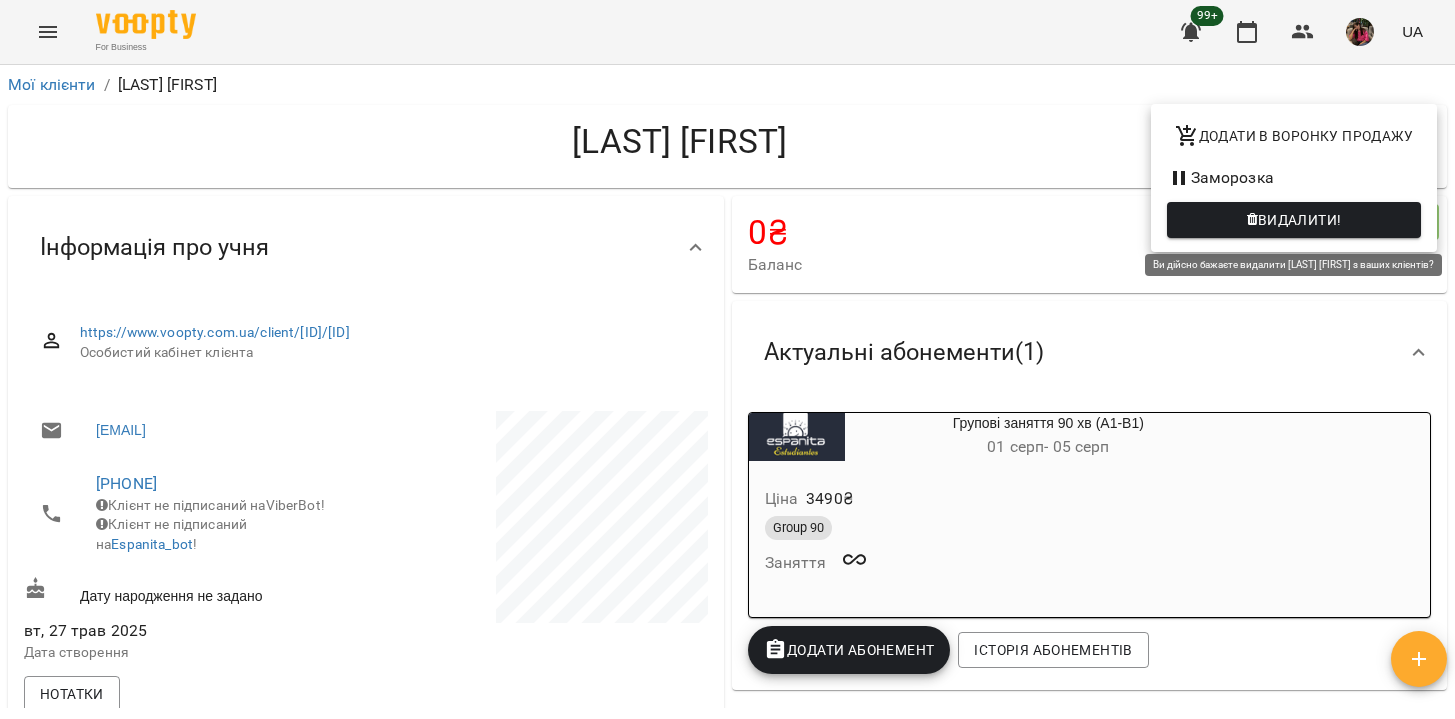 click on "Видалити!" at bounding box center [1300, 220] 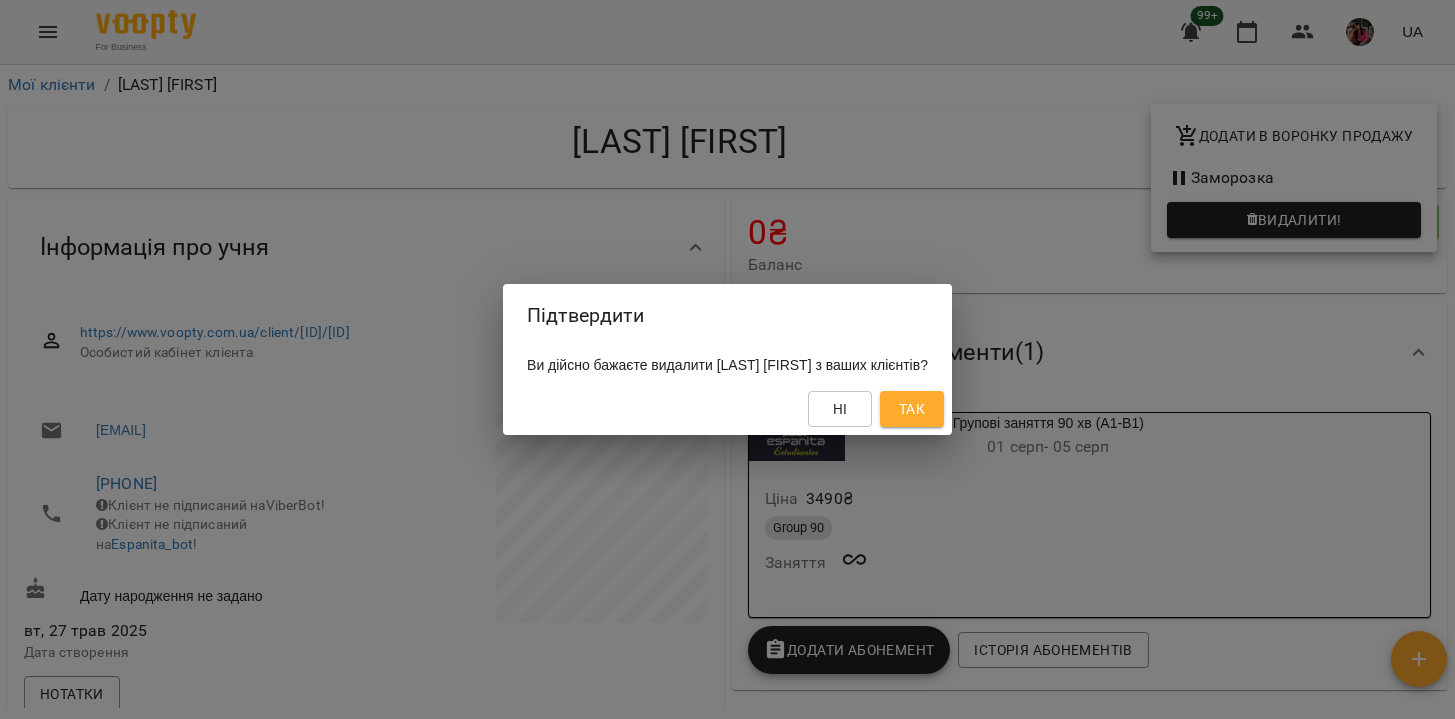 click on "Так" at bounding box center (912, 409) 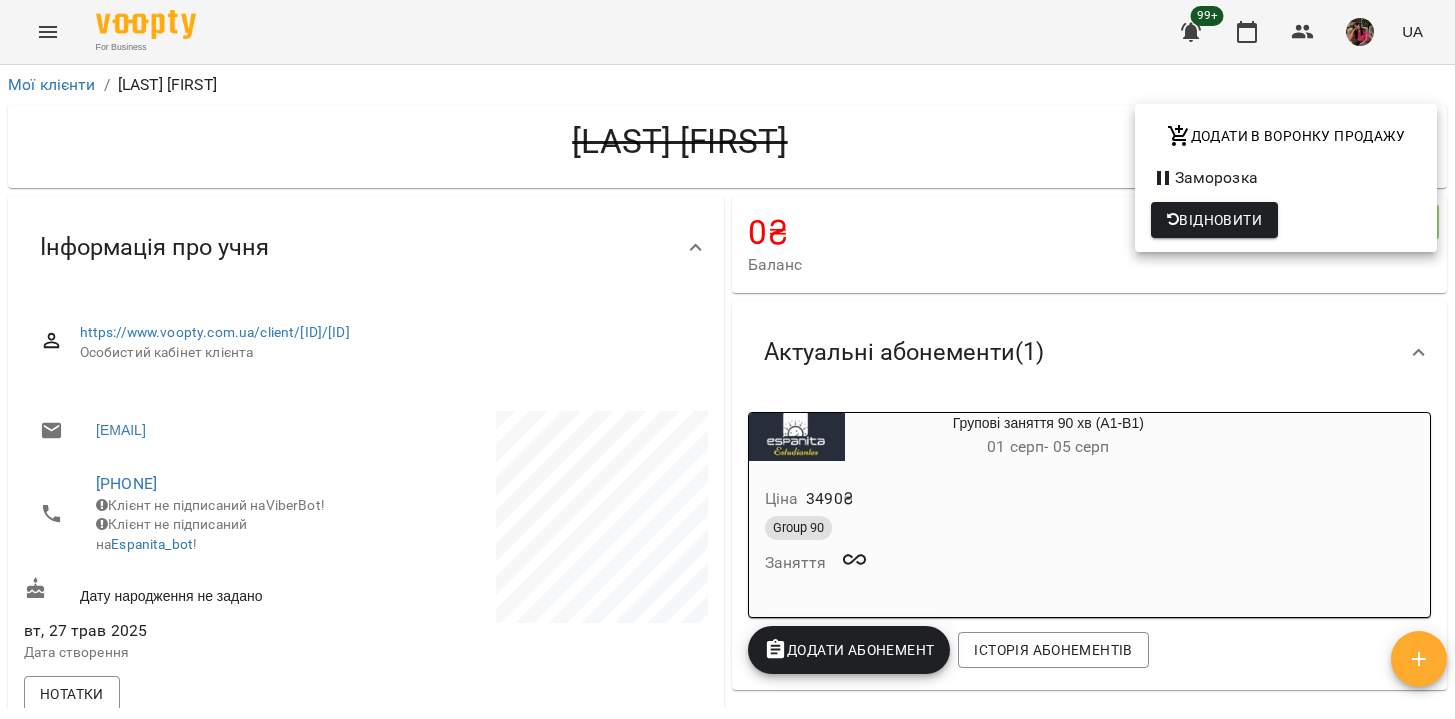 click at bounding box center (727, 359) 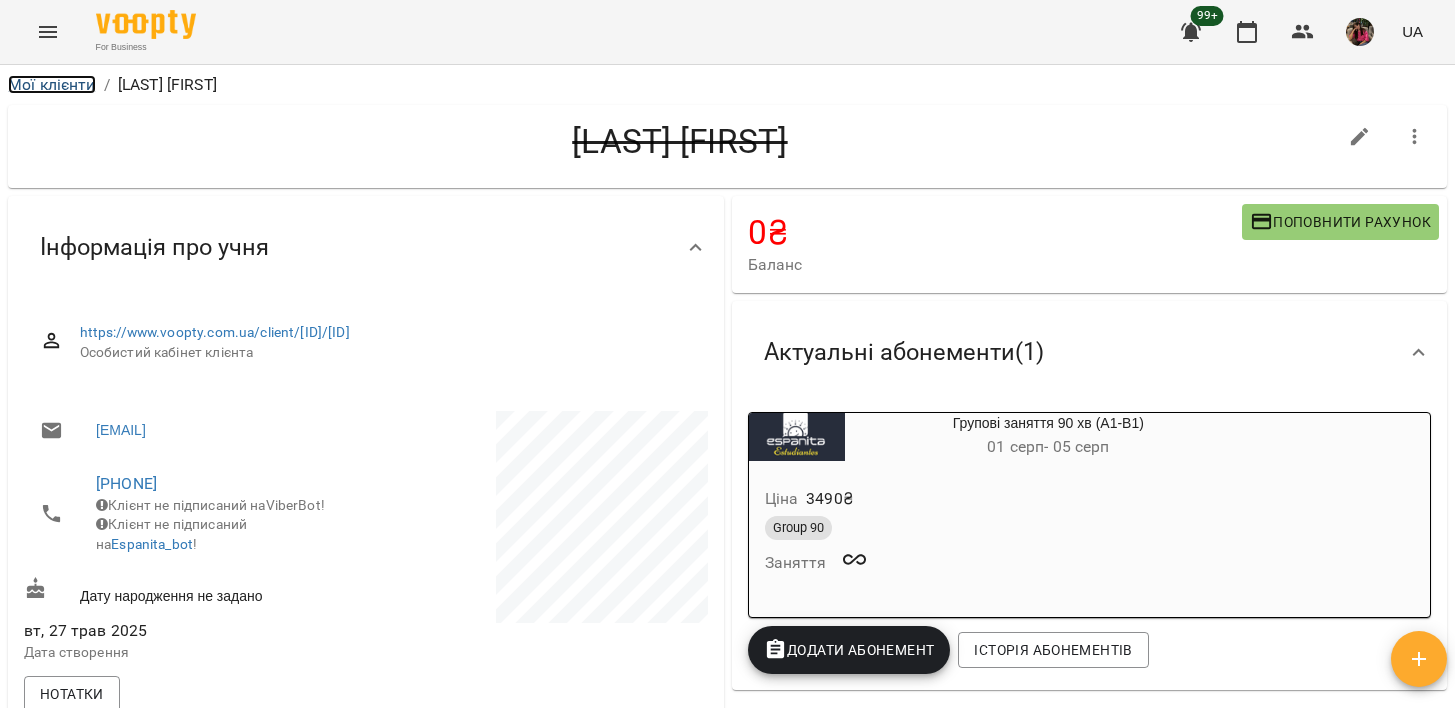 click on "Мої клієнти" at bounding box center (52, 84) 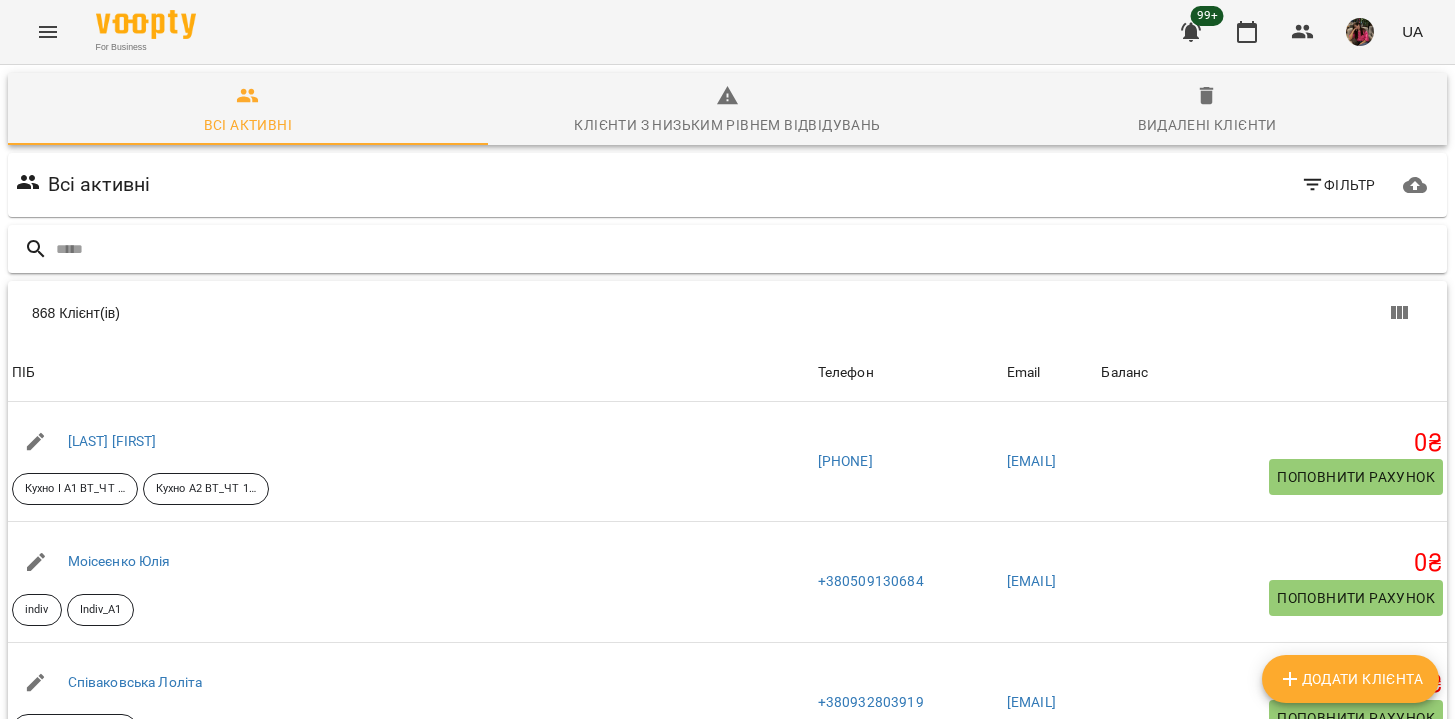 click at bounding box center [747, 249] 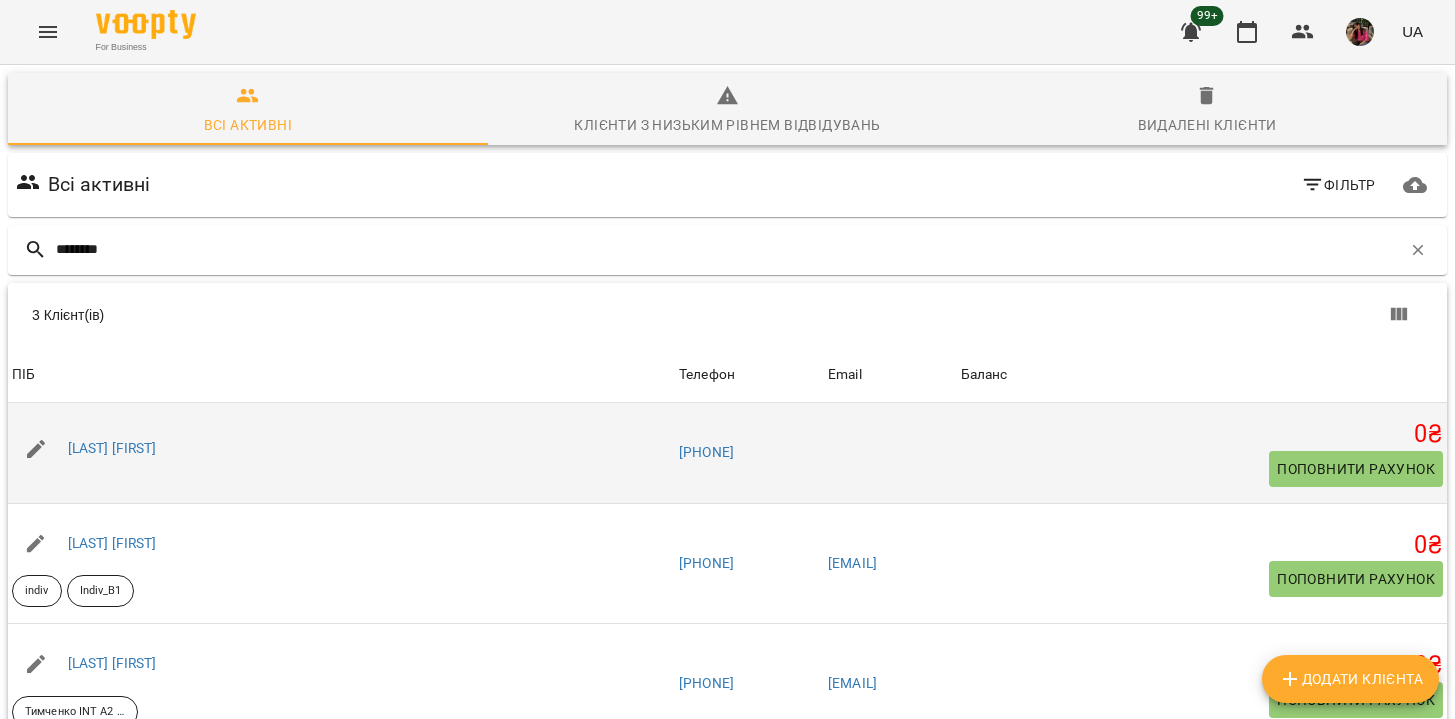 scroll, scrollTop: 149, scrollLeft: 0, axis: vertical 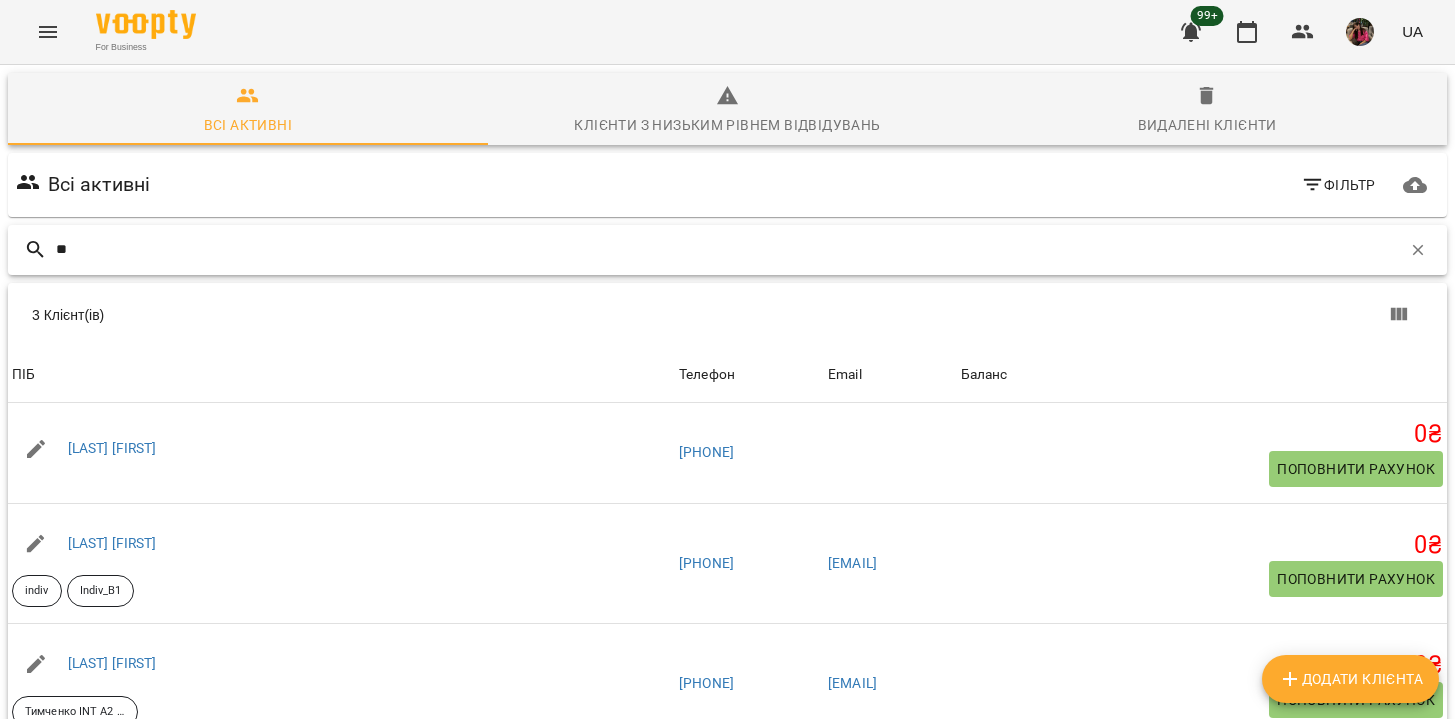 type on "*" 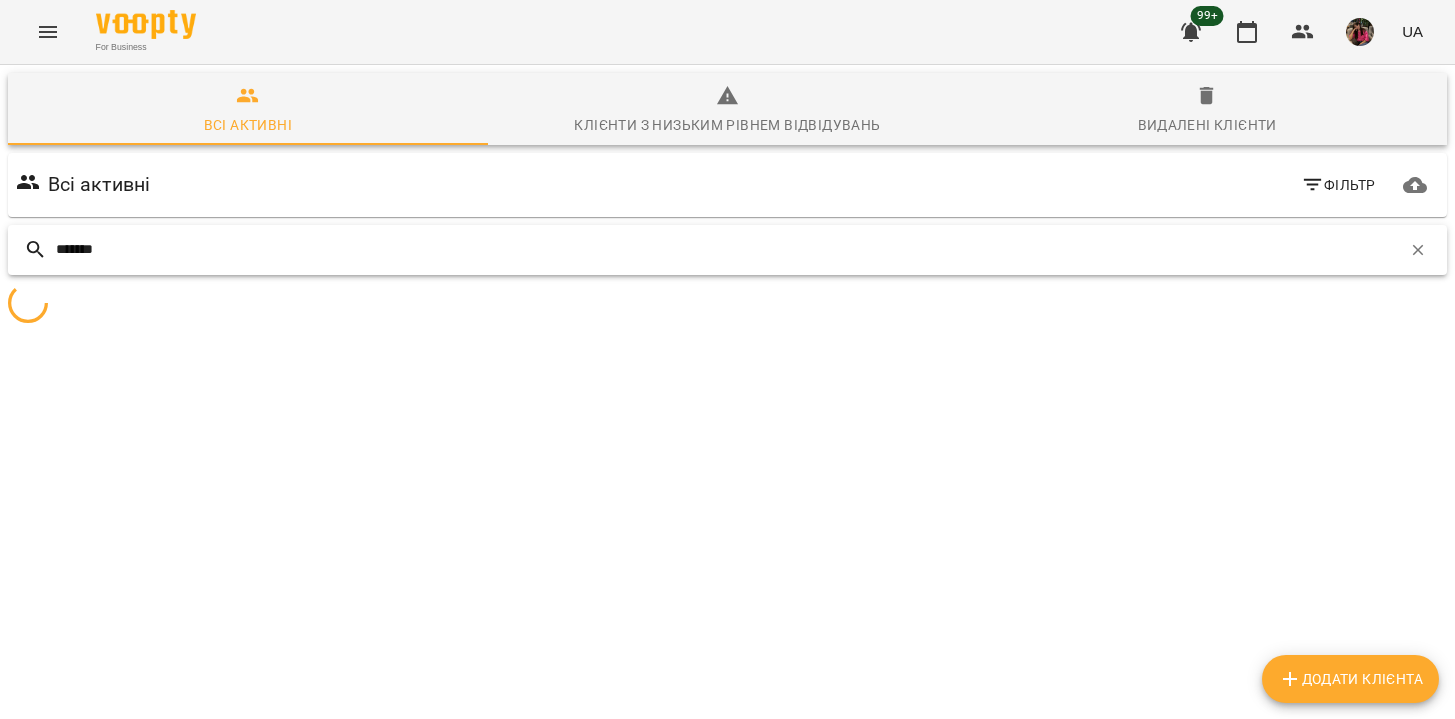 scroll, scrollTop: 88, scrollLeft: 0, axis: vertical 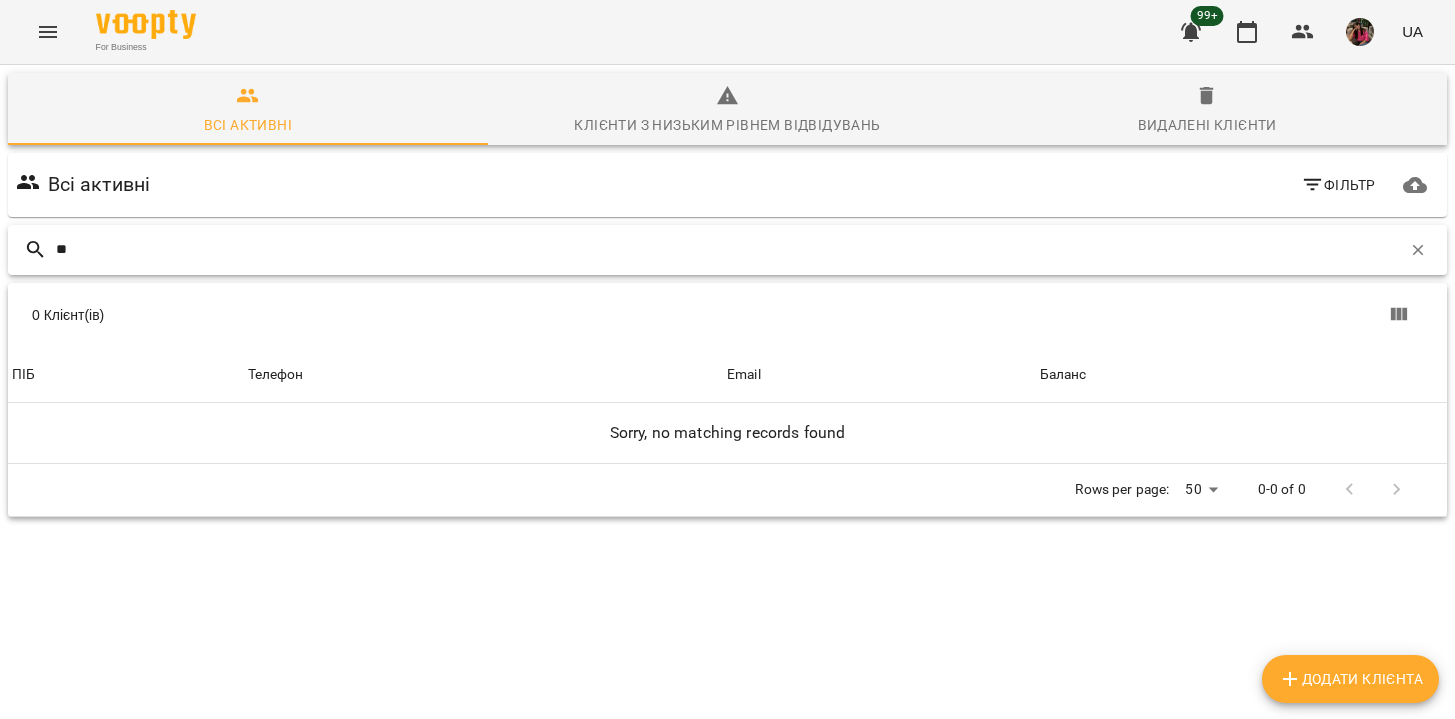 type on "*" 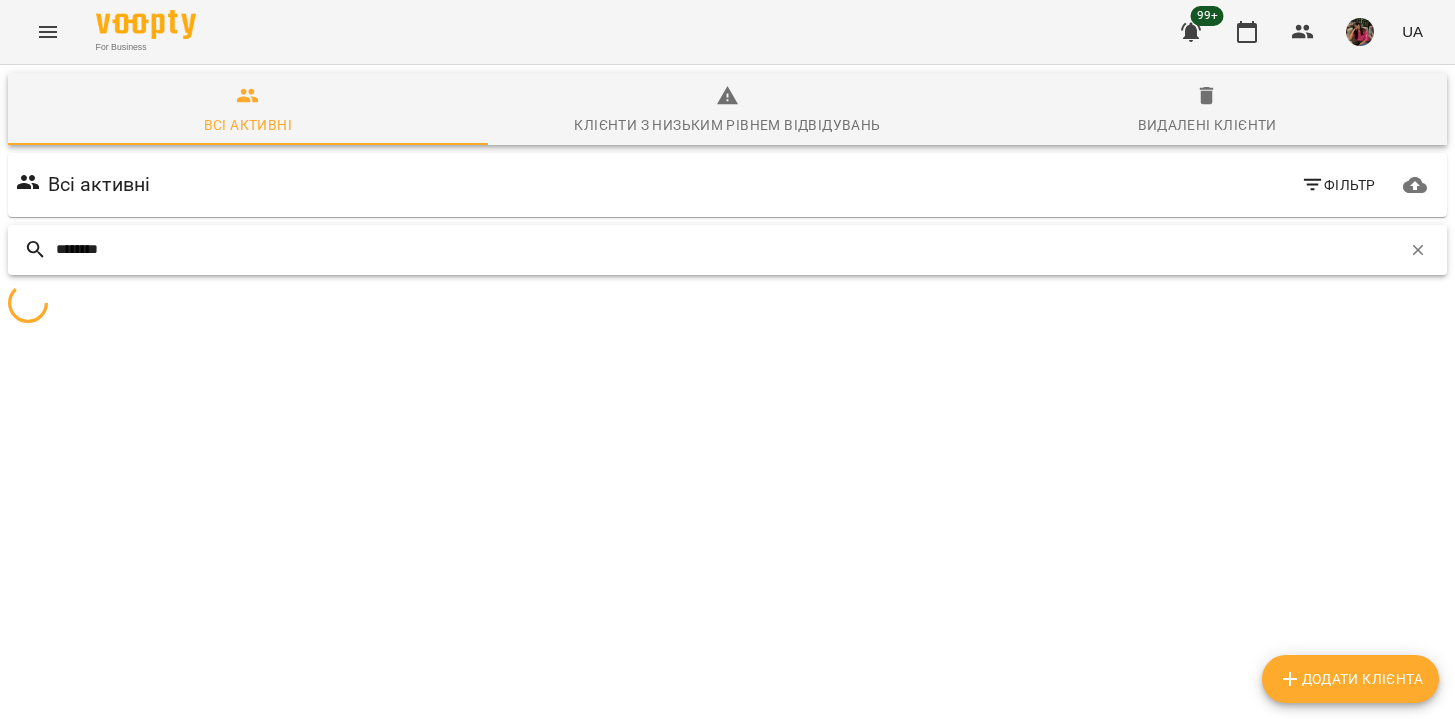 scroll, scrollTop: 88, scrollLeft: 0, axis: vertical 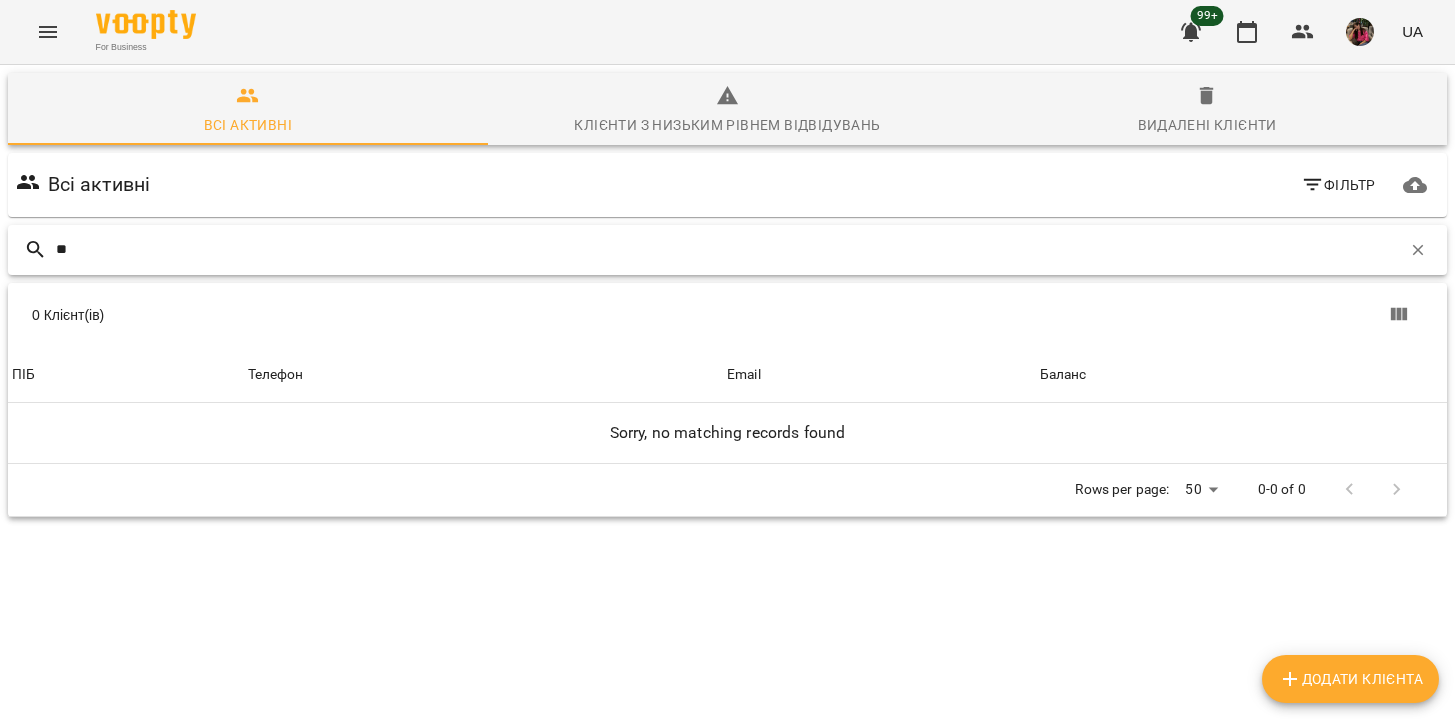 type on "*" 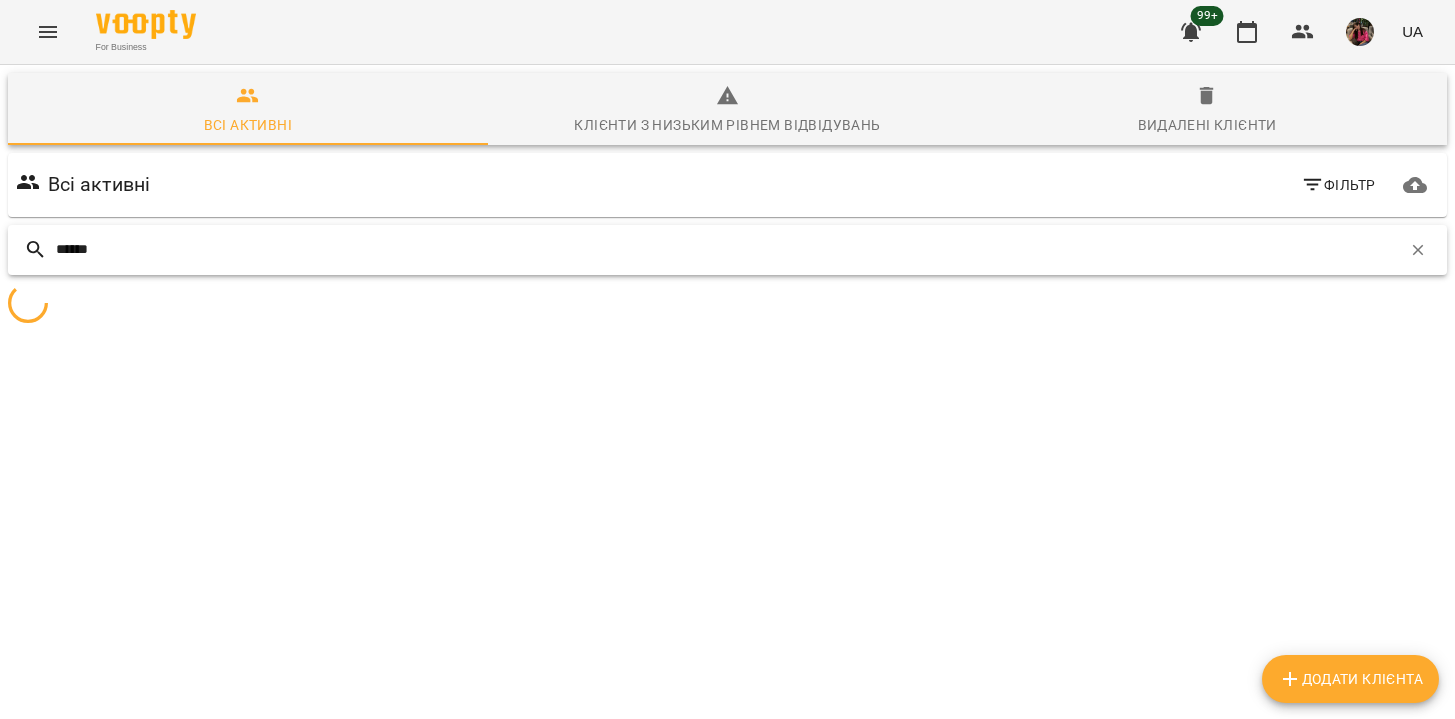 scroll, scrollTop: 88, scrollLeft: 0, axis: vertical 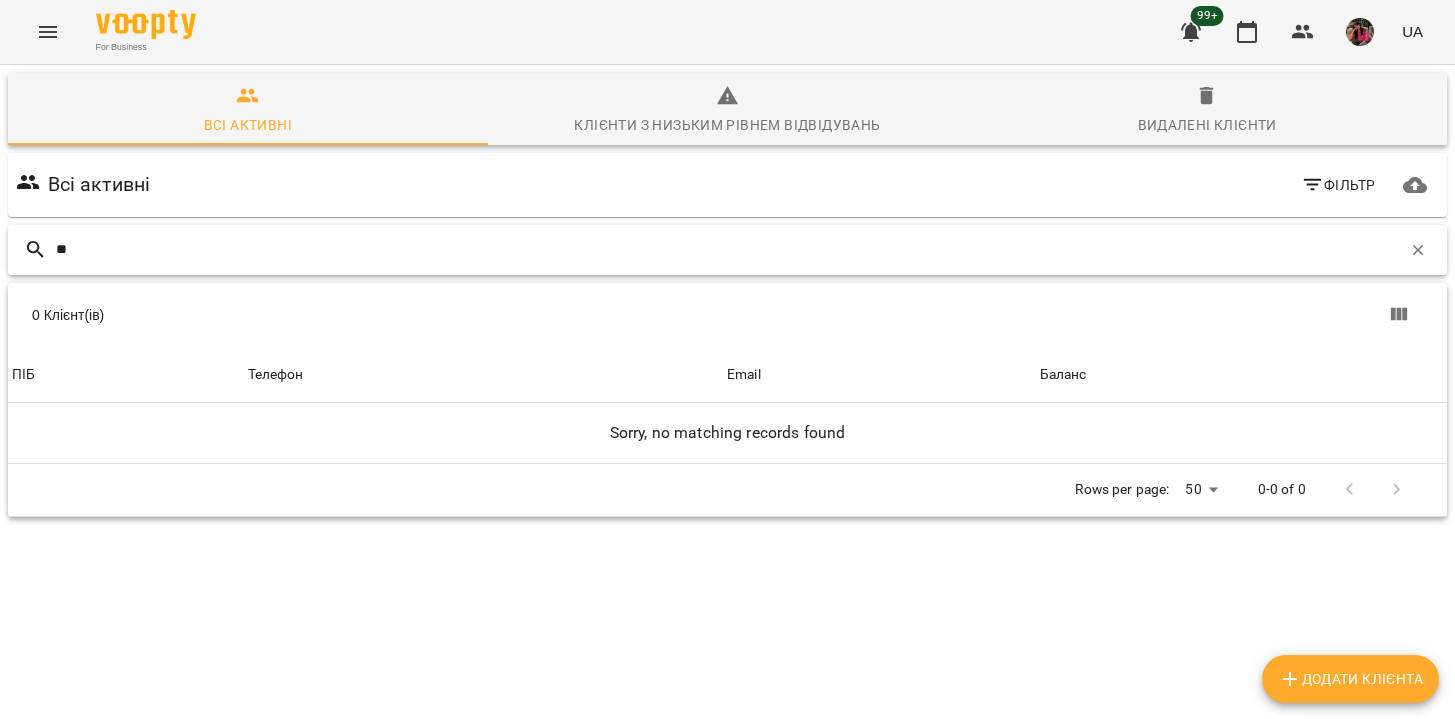 type on "*" 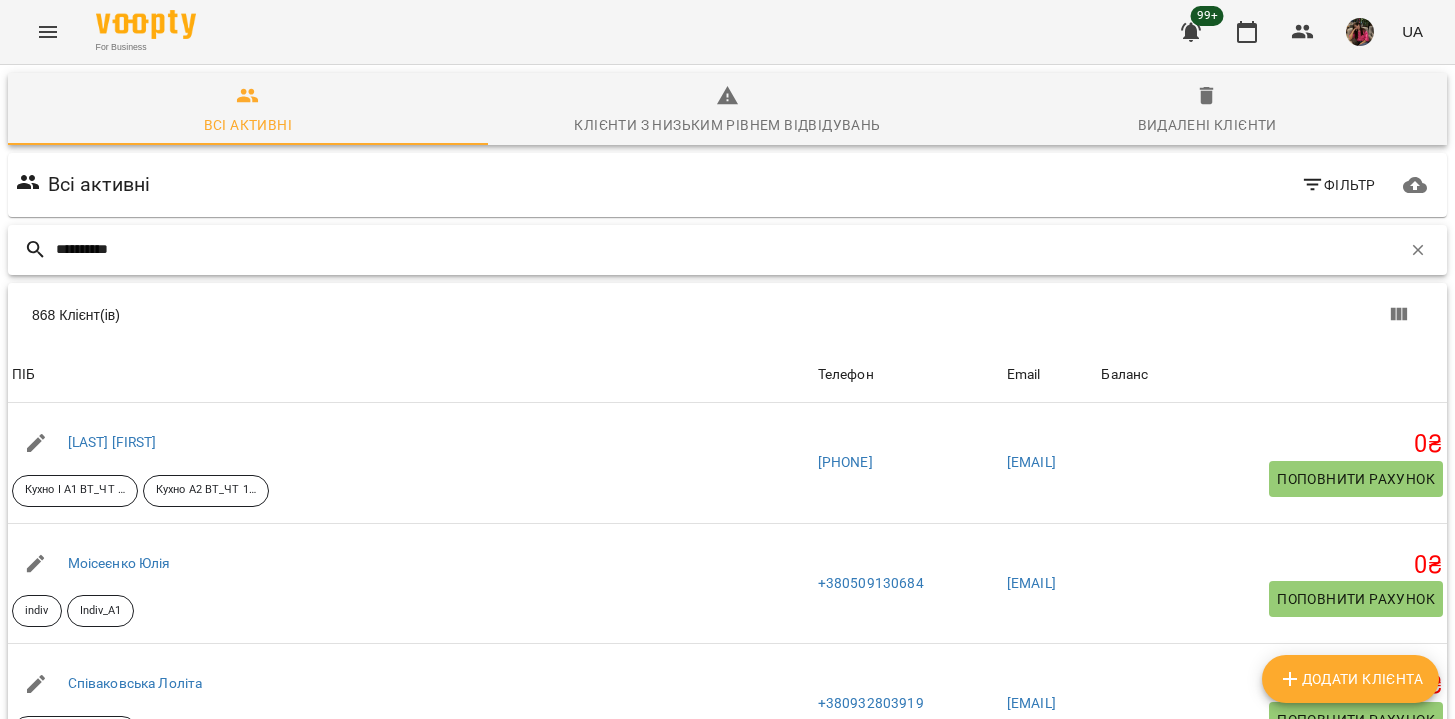 scroll, scrollTop: 88, scrollLeft: 0, axis: vertical 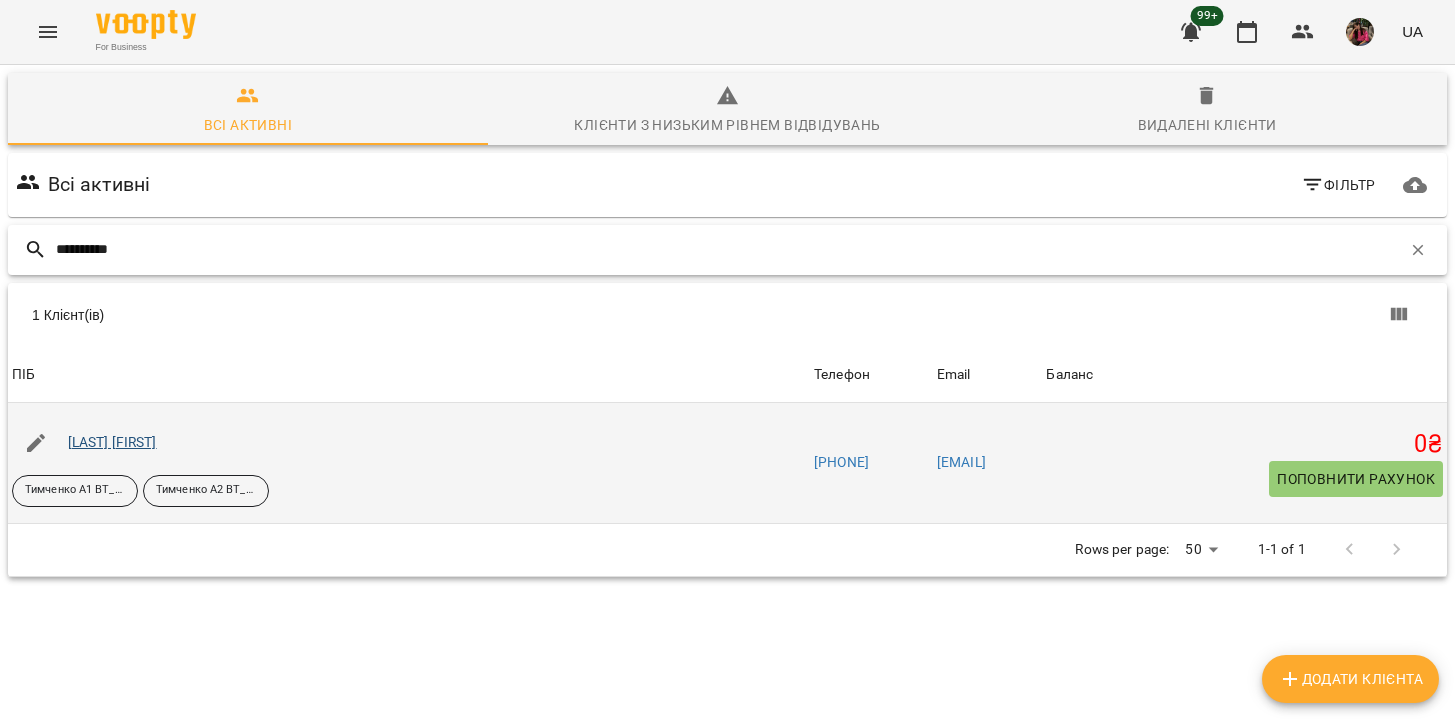 type on "**********" 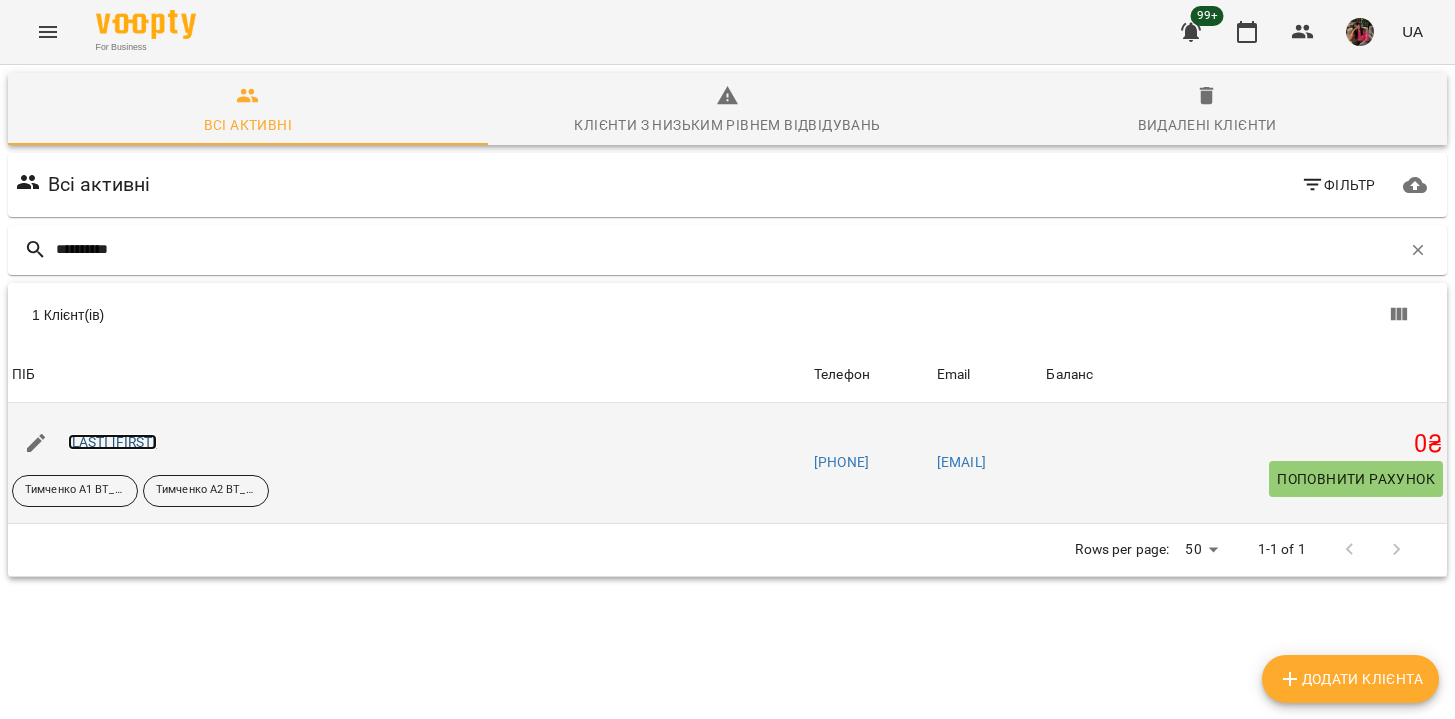 click on "[LAST] [FIRST]" at bounding box center [112, 442] 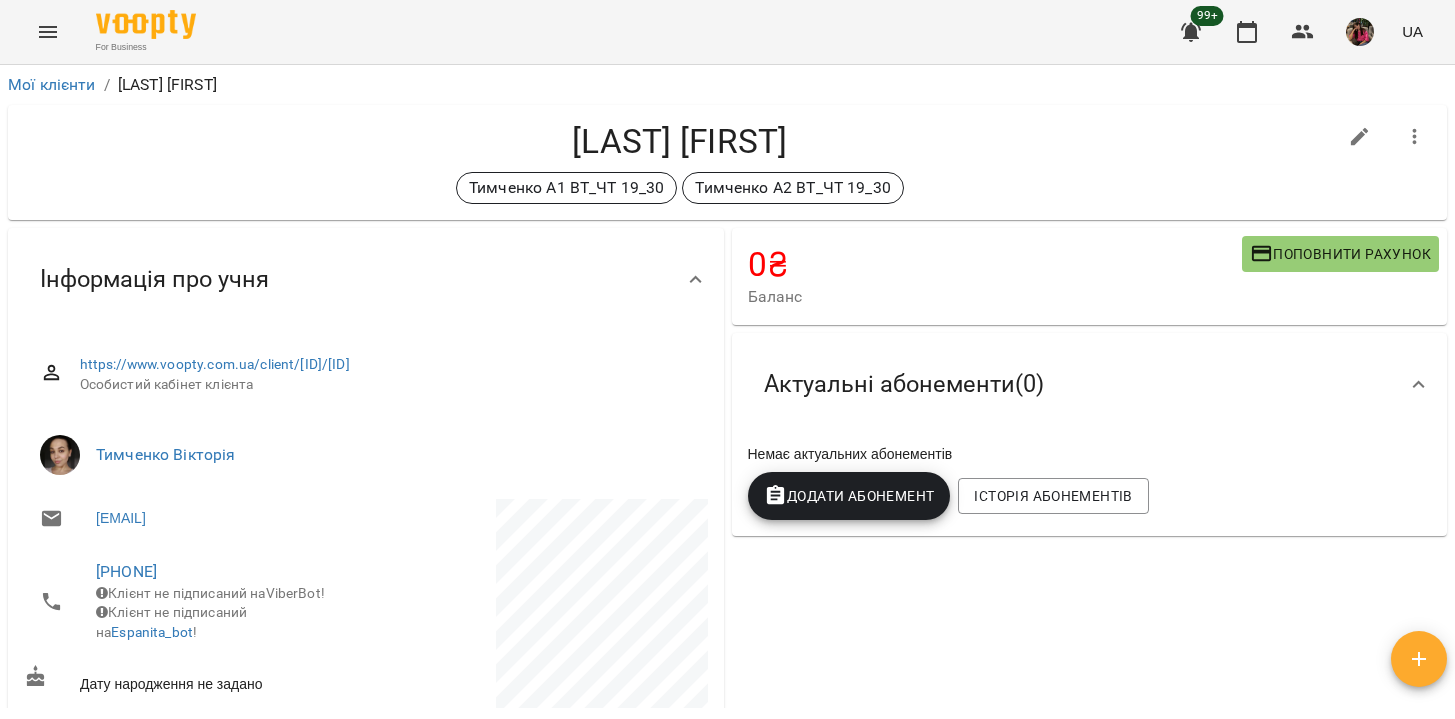 click 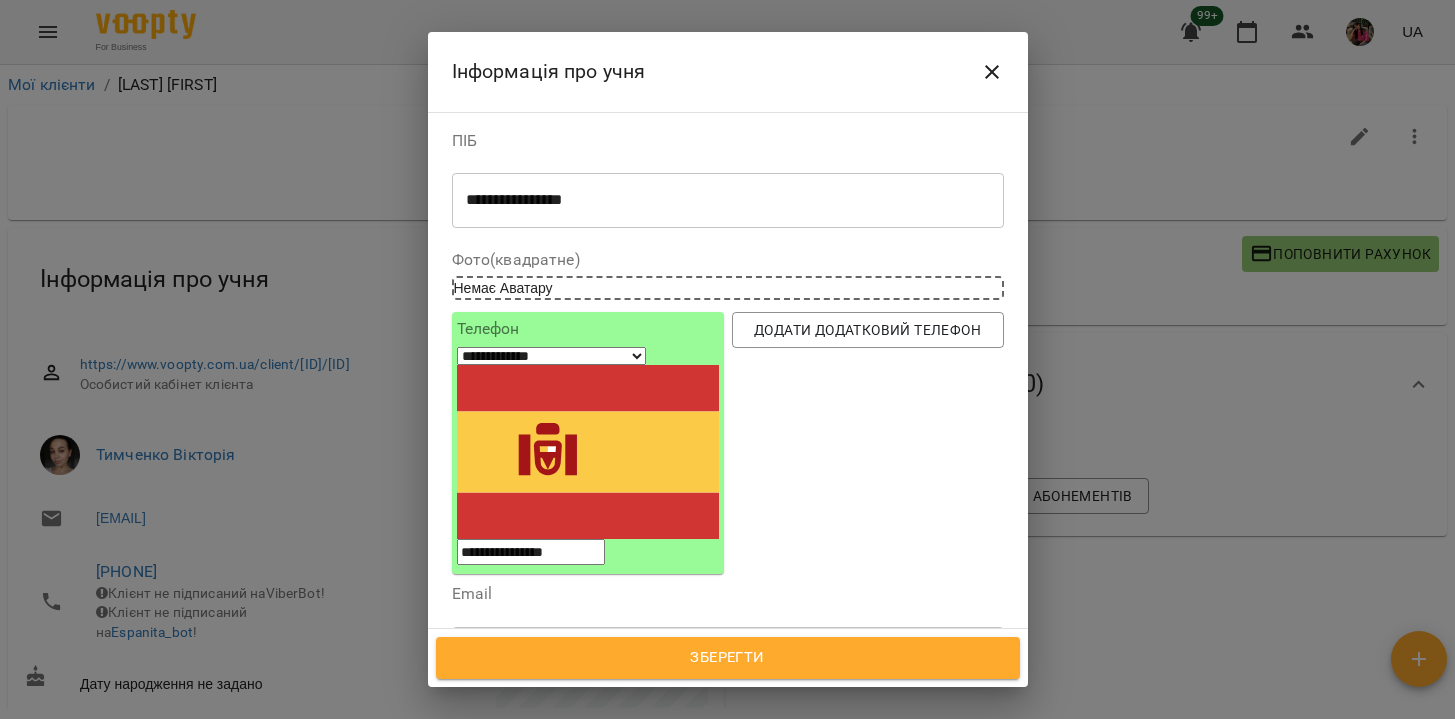 click 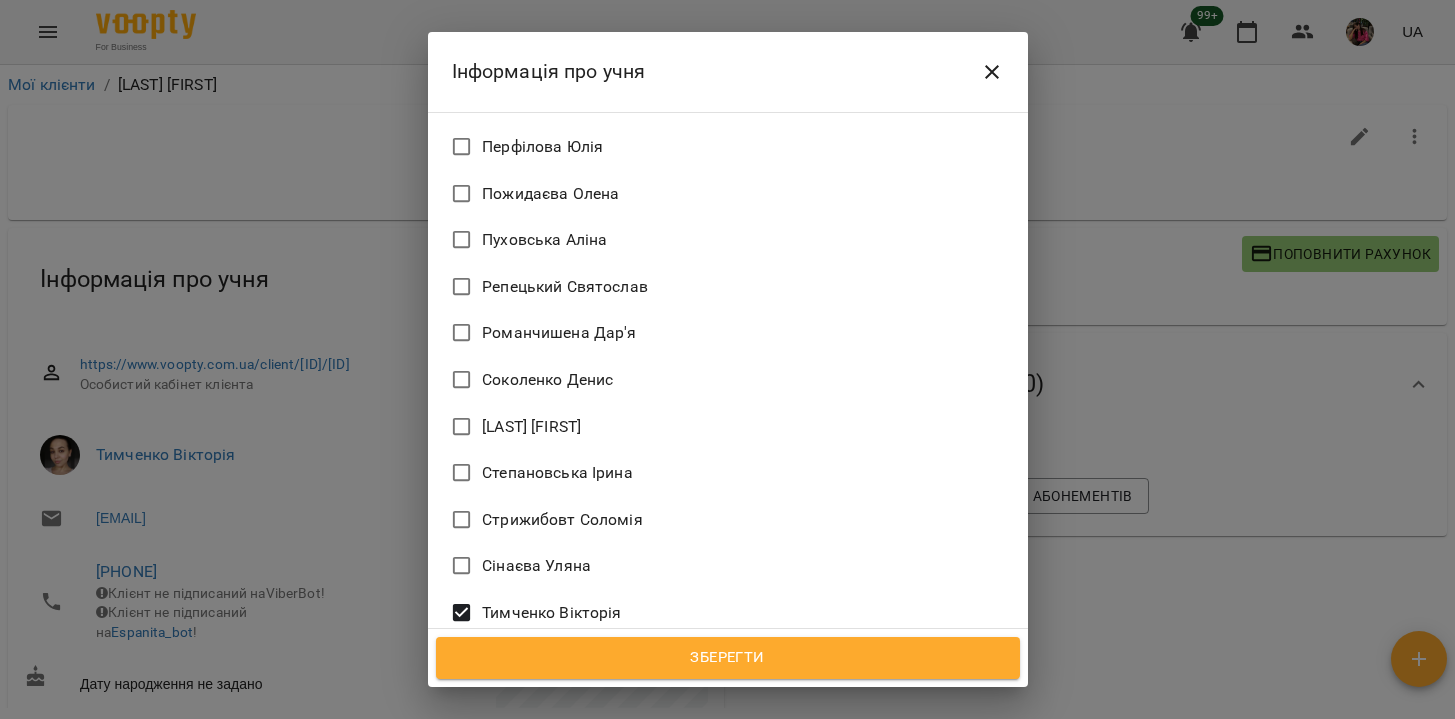 scroll, scrollTop: 2192, scrollLeft: 0, axis: vertical 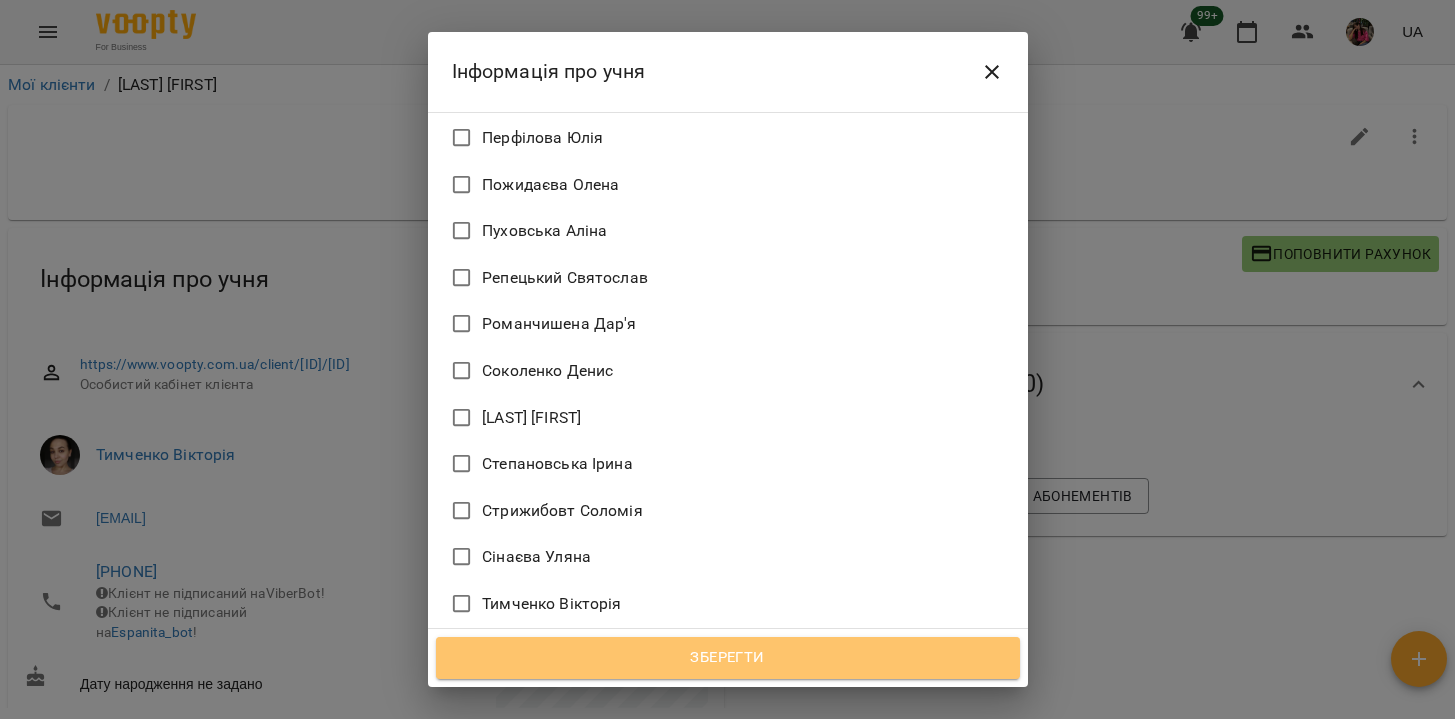 click on "Зберегти" at bounding box center [728, 658] 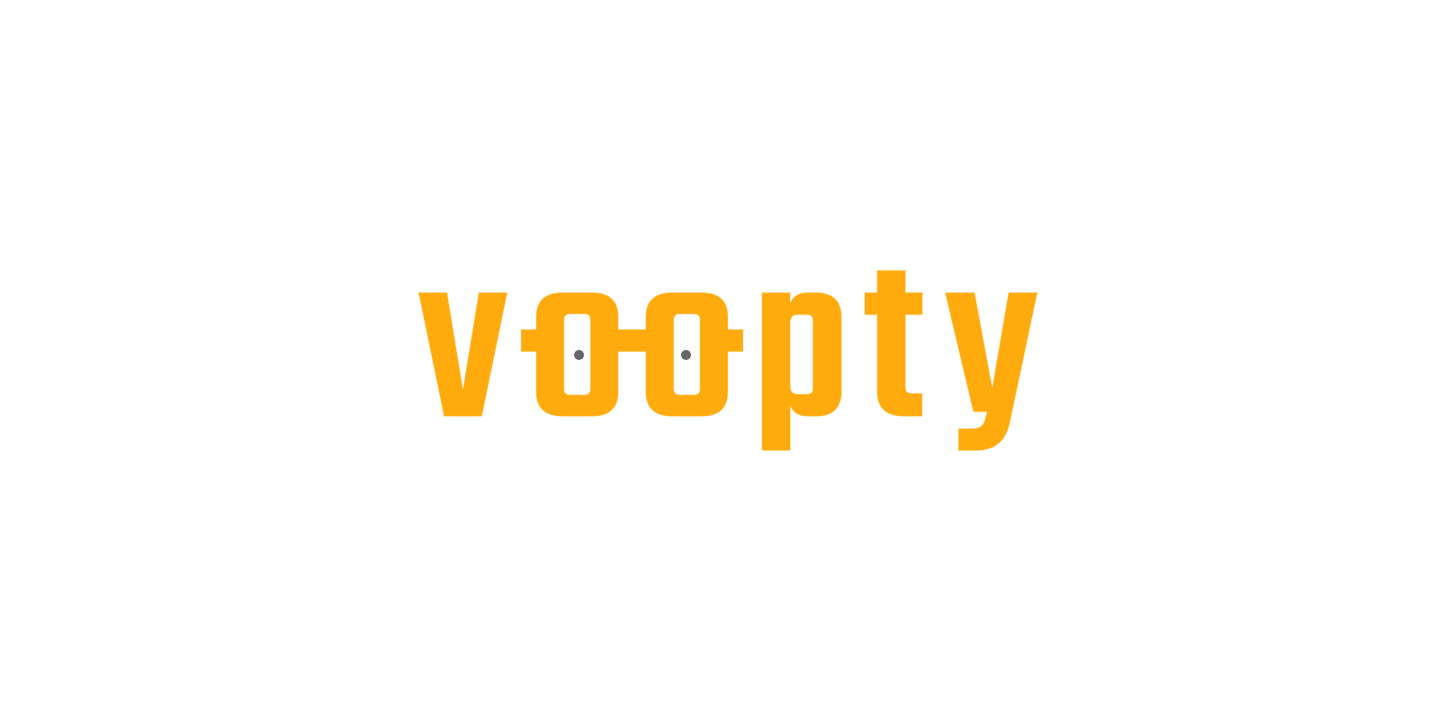 scroll, scrollTop: 0, scrollLeft: 0, axis: both 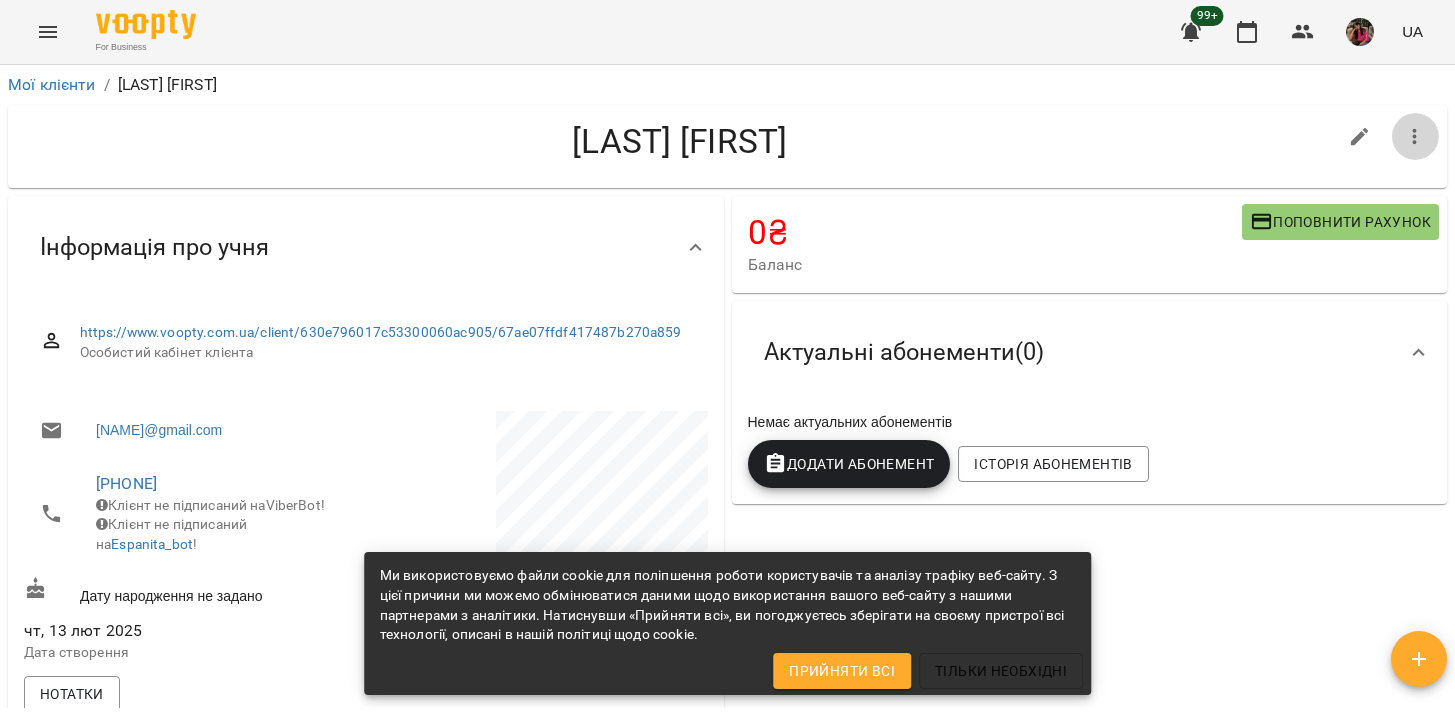 click 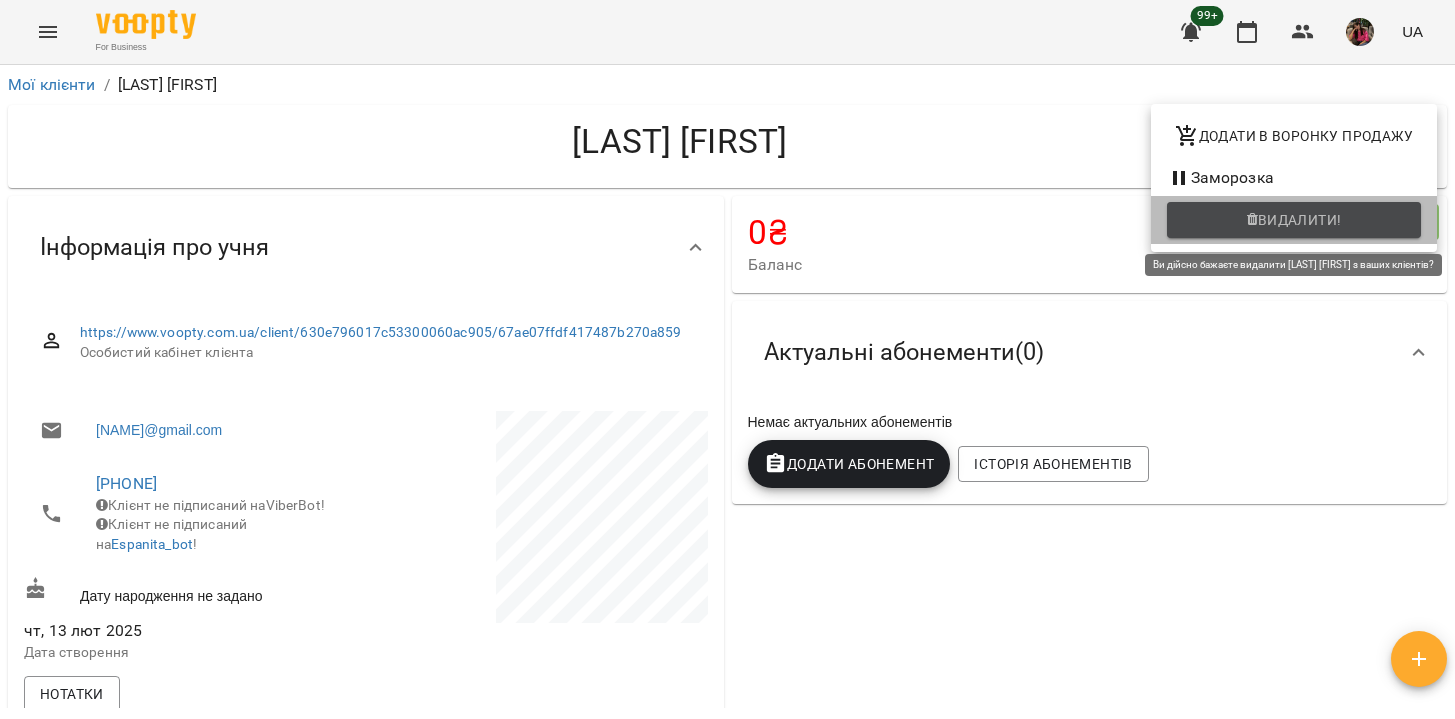 click on "Видалити!" at bounding box center (1300, 220) 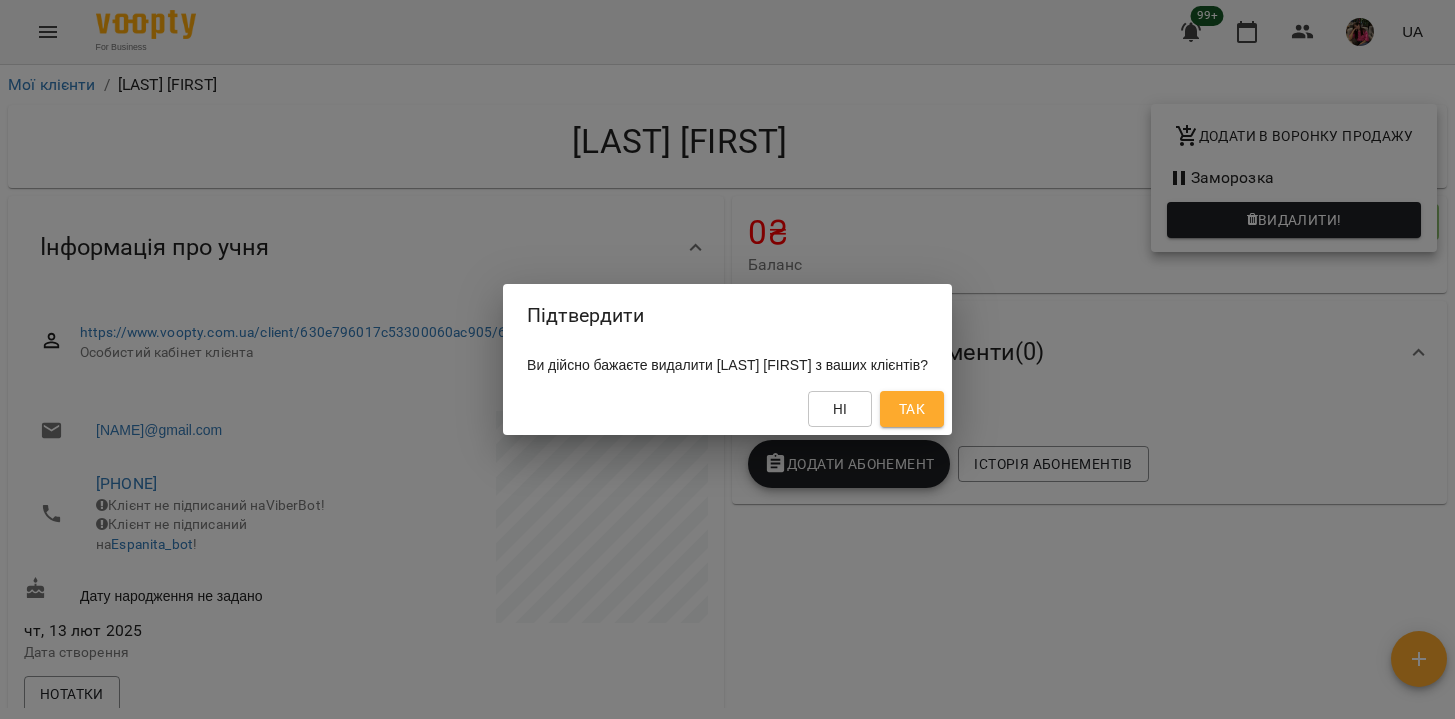 click on "Так" at bounding box center (912, 409) 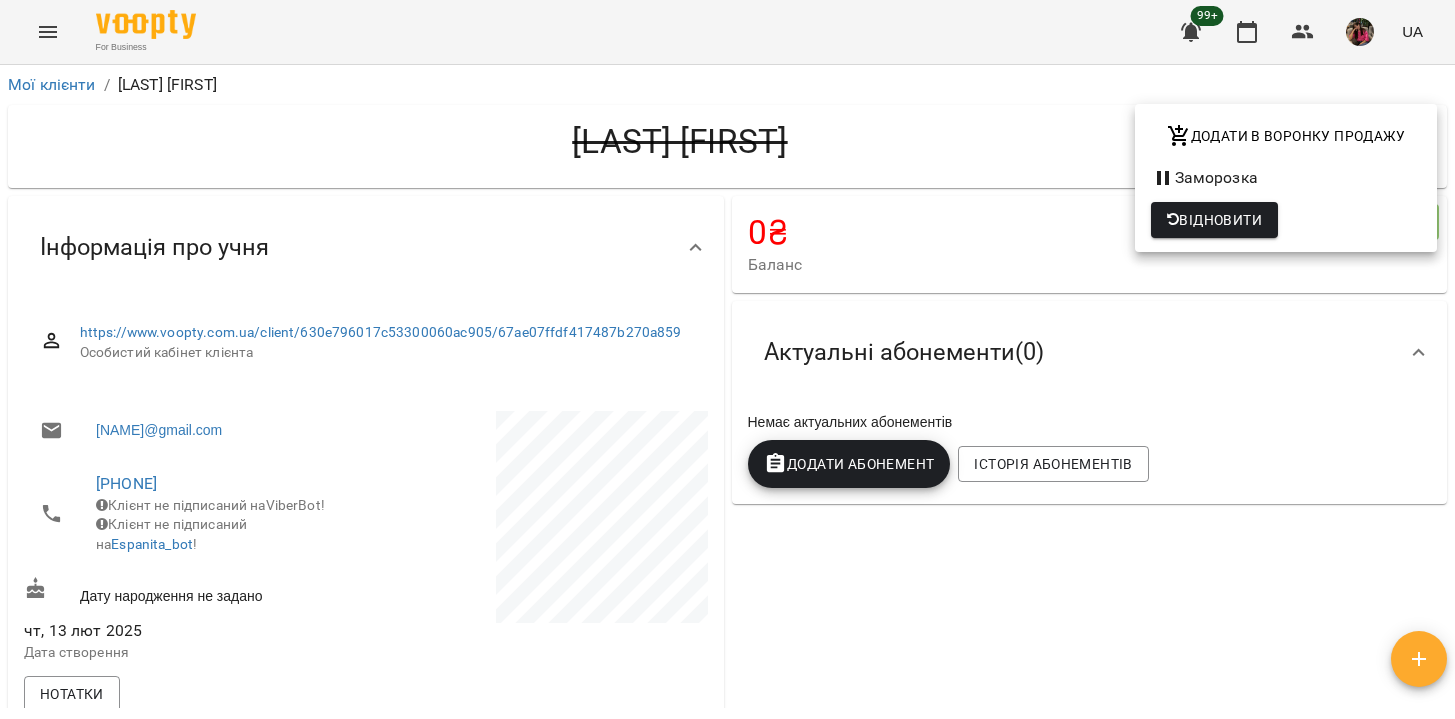 click at bounding box center (727, 359) 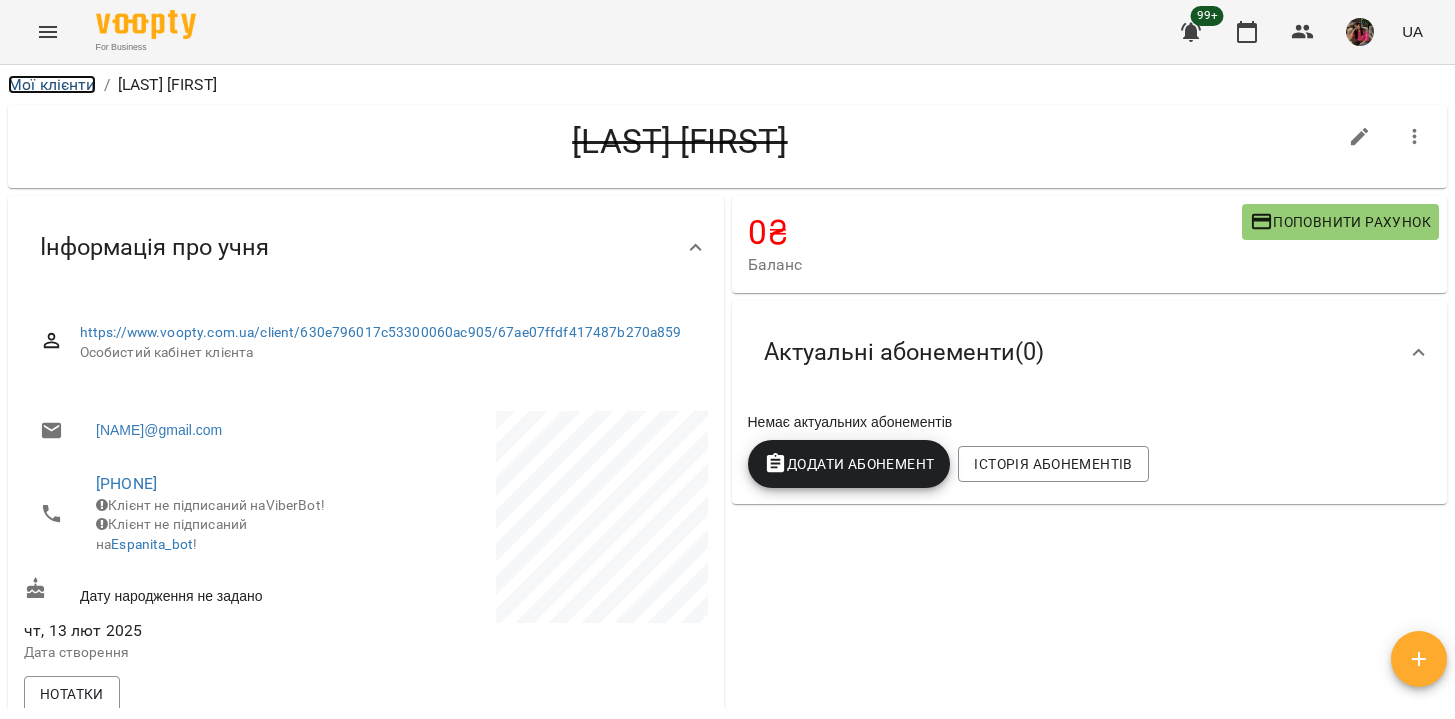 click on "Мої клієнти" at bounding box center (52, 84) 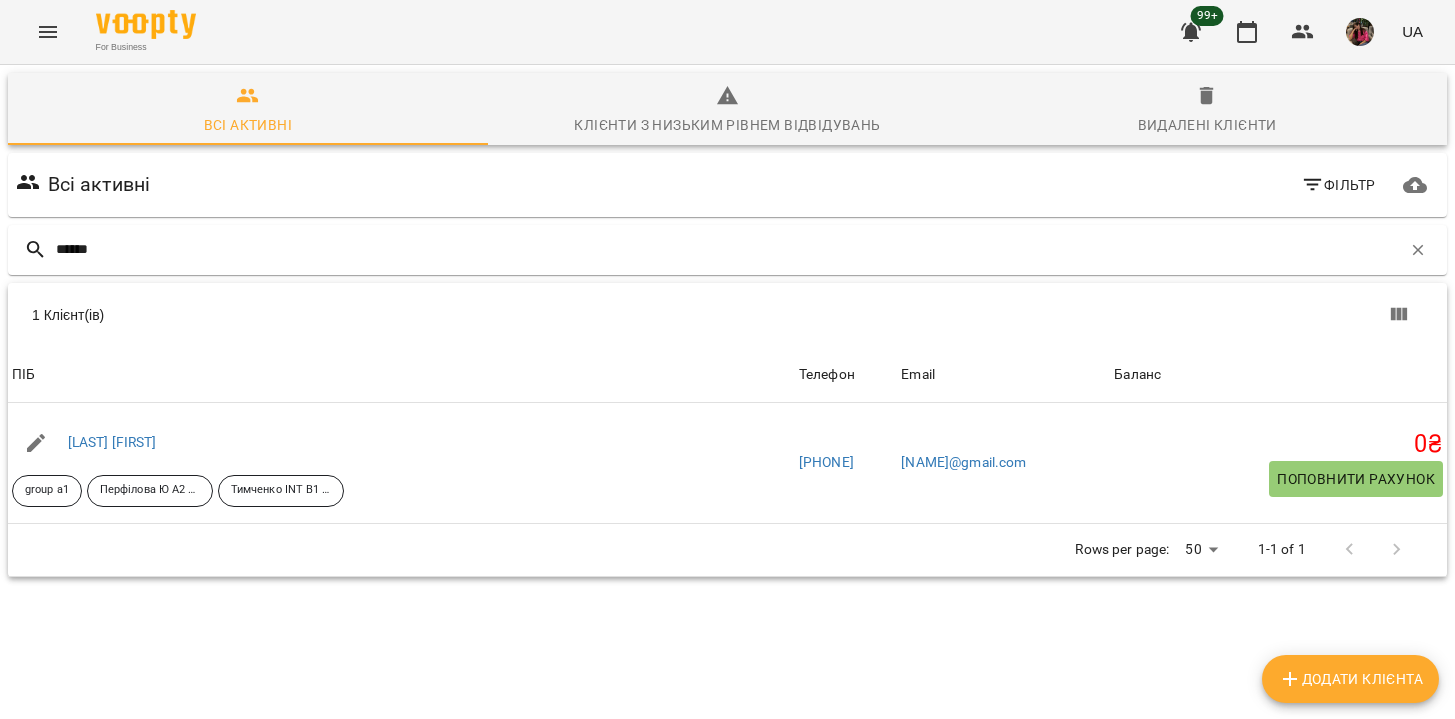 type on "******" 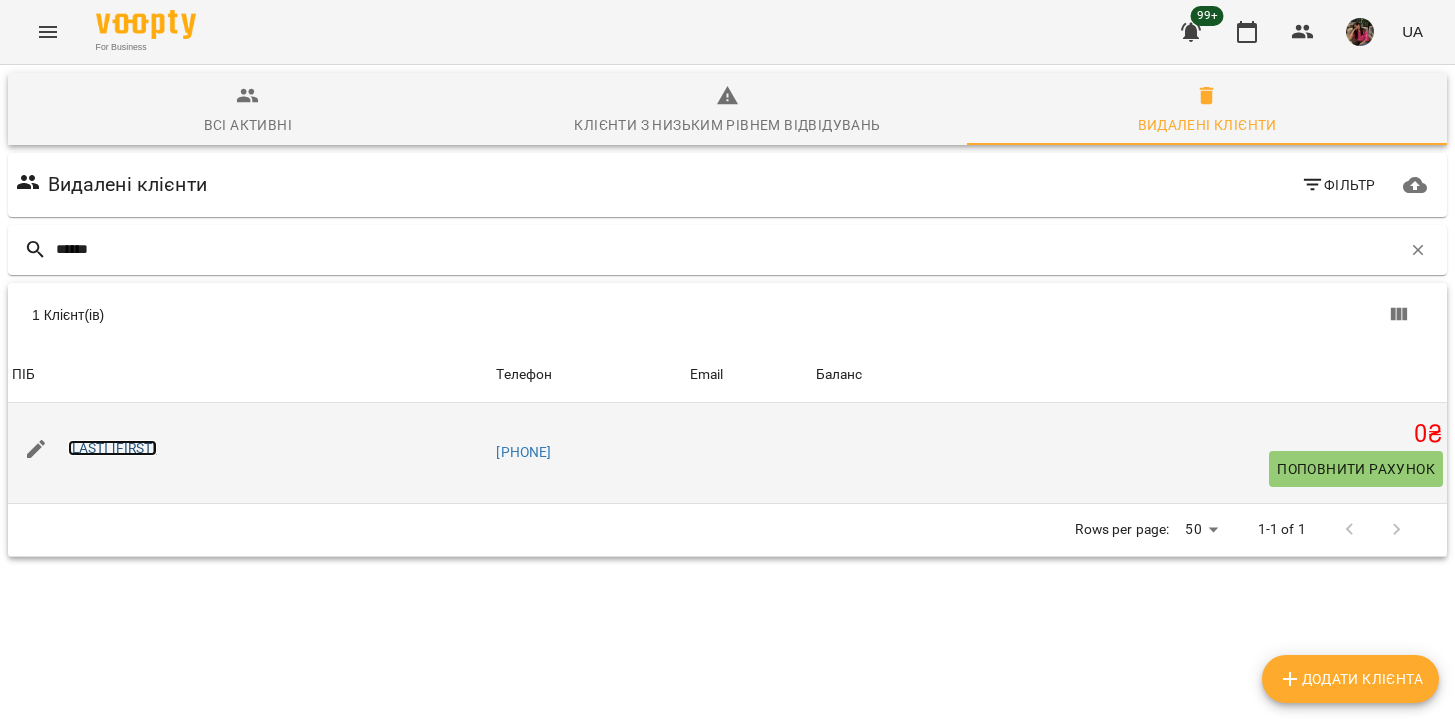 click on "Лучков Микола" at bounding box center (112, 448) 